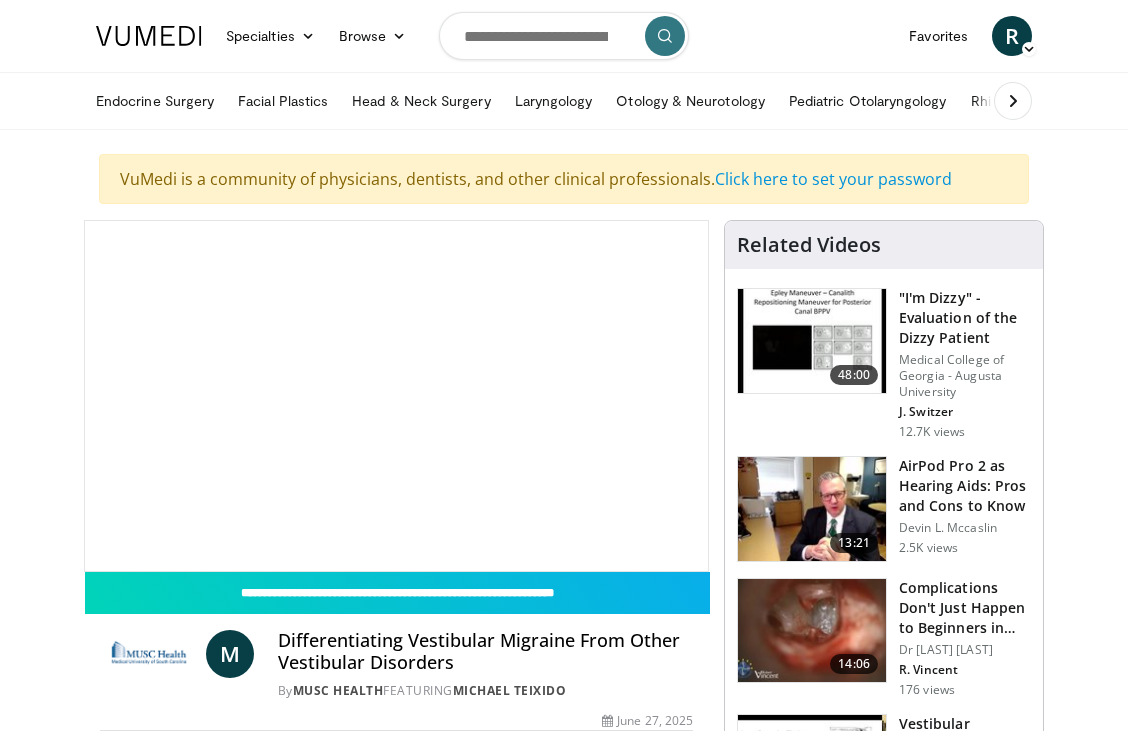scroll, scrollTop: 0, scrollLeft: 0, axis: both 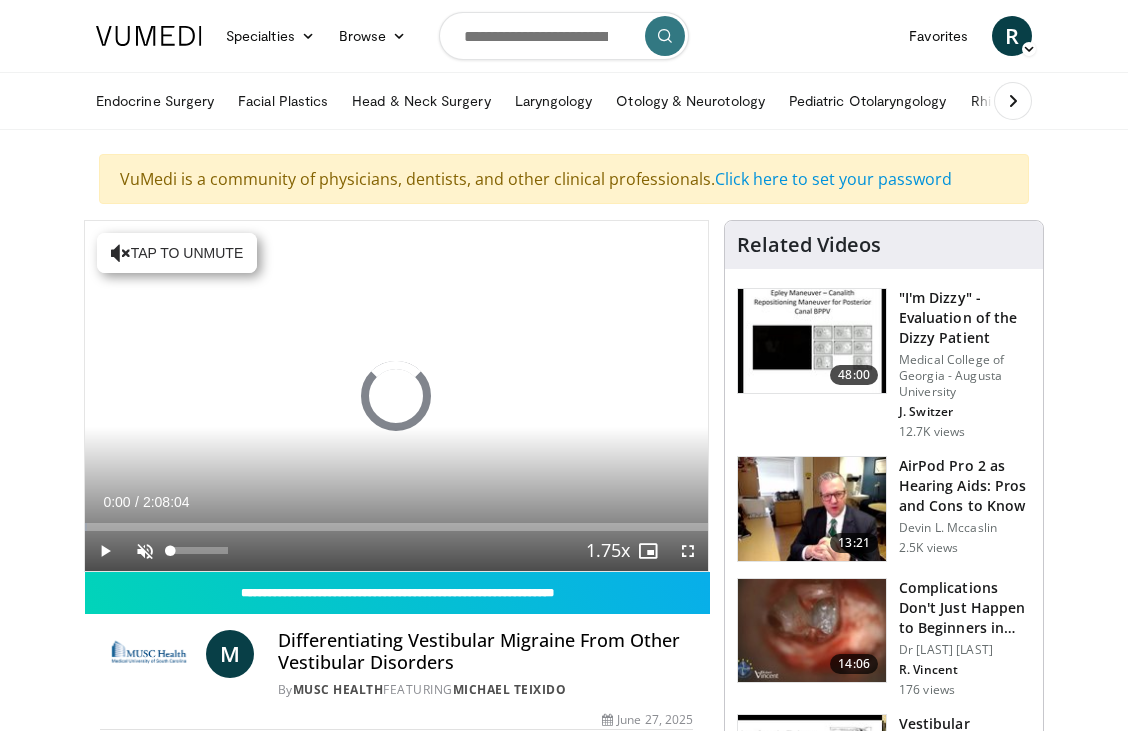 click at bounding box center (145, 551) 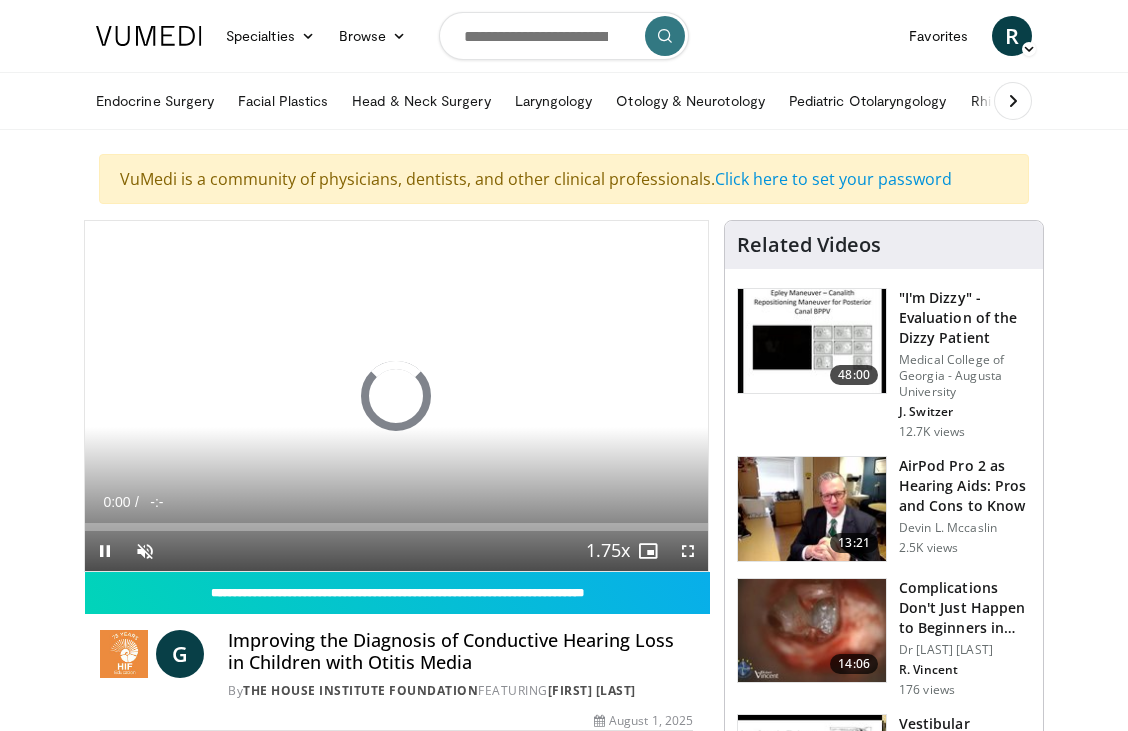 scroll, scrollTop: 0, scrollLeft: 0, axis: both 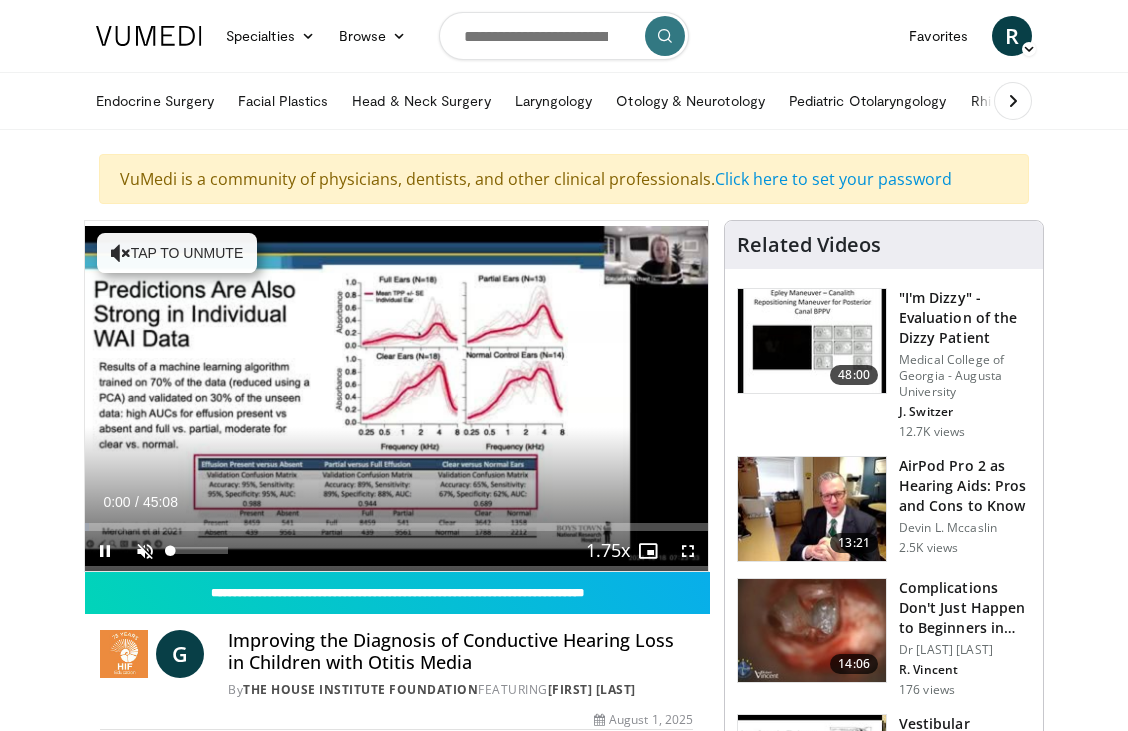 click at bounding box center (145, 551) 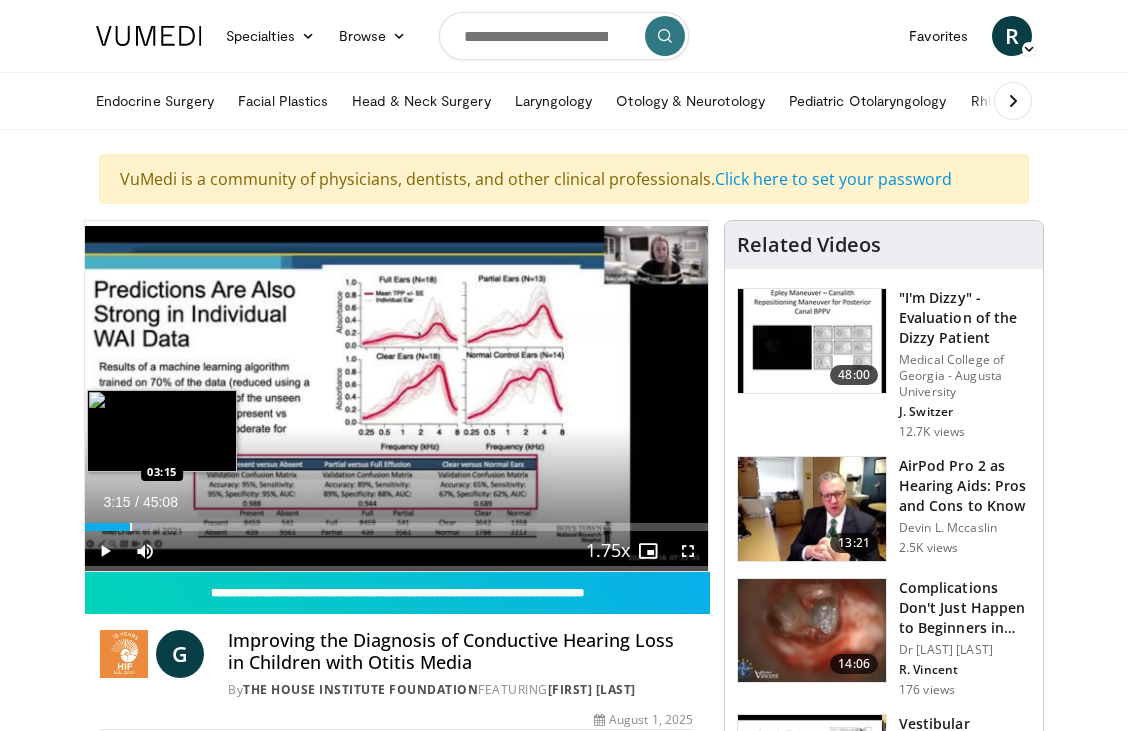 click at bounding box center (131, 527) 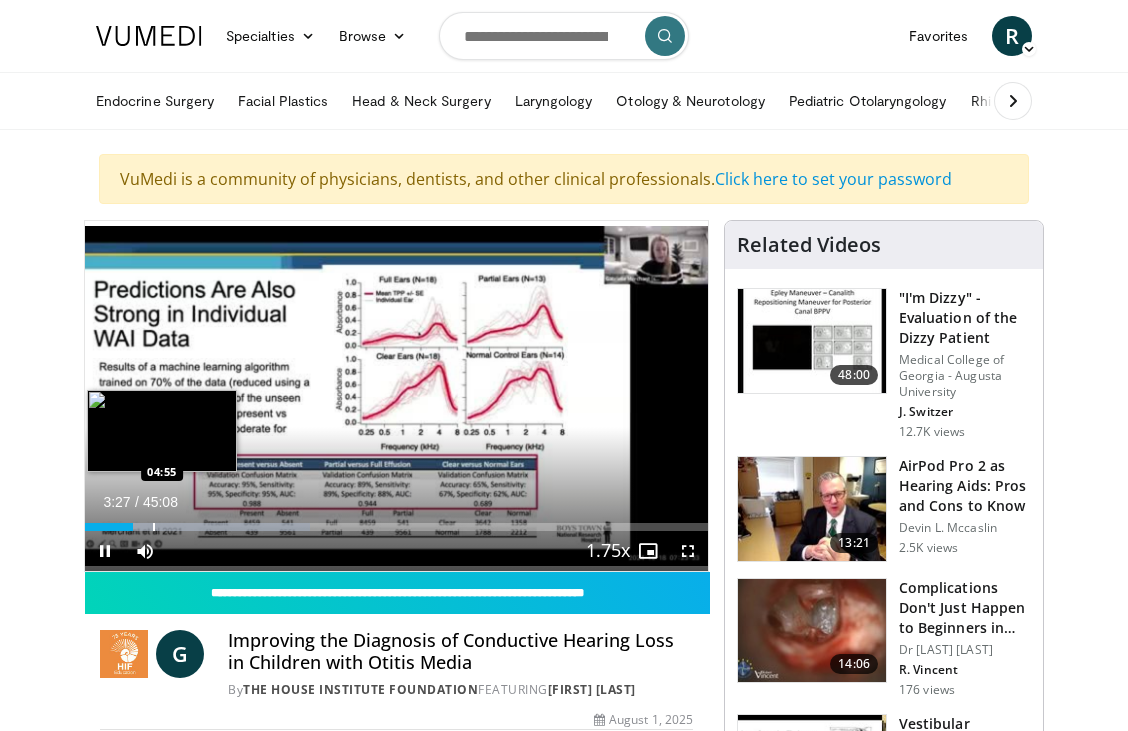 click at bounding box center [154, 527] 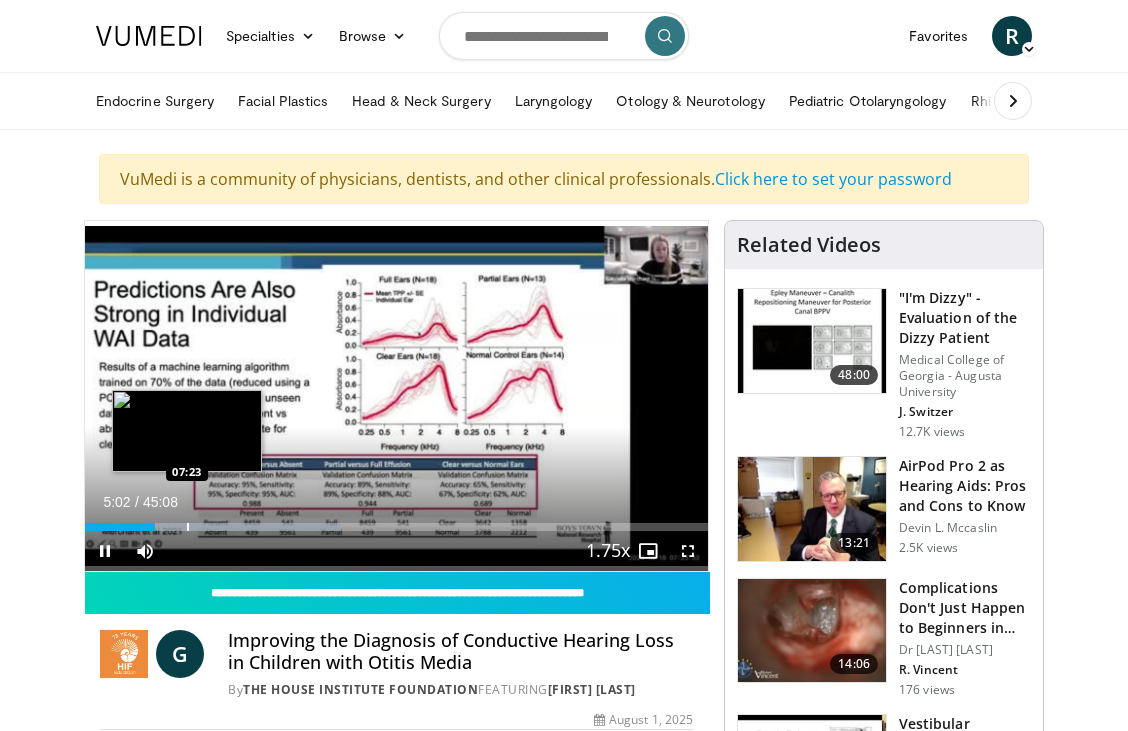 click at bounding box center (188, 527) 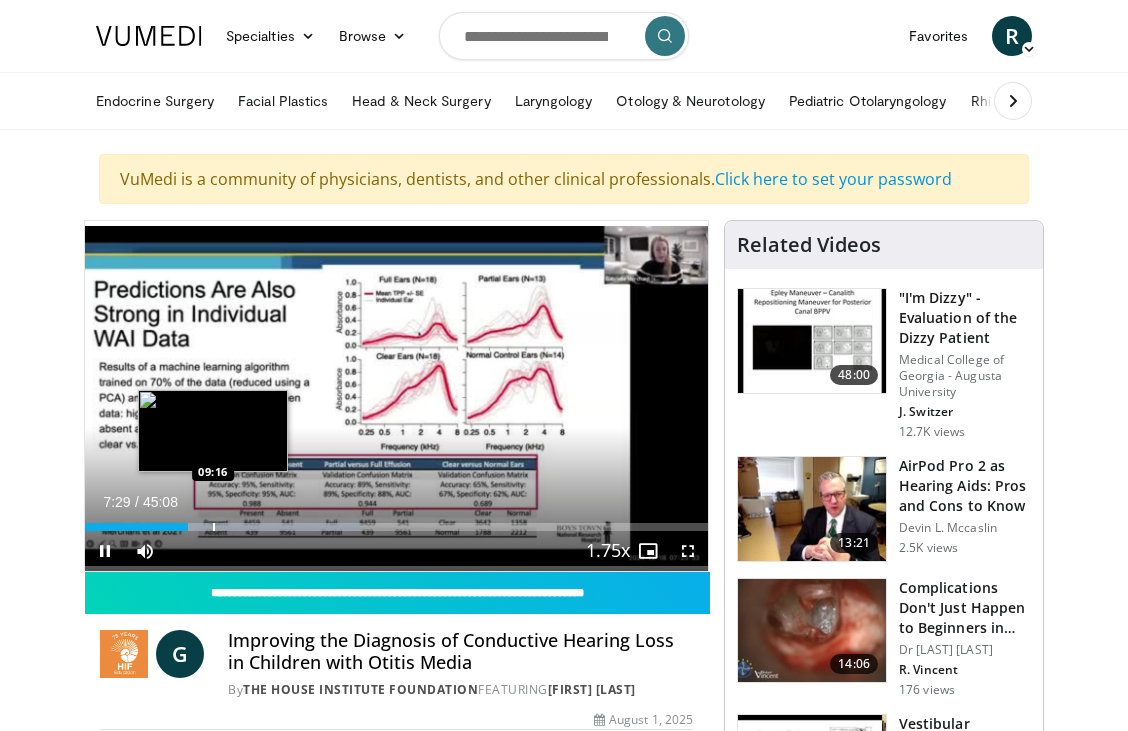 click at bounding box center [214, 527] 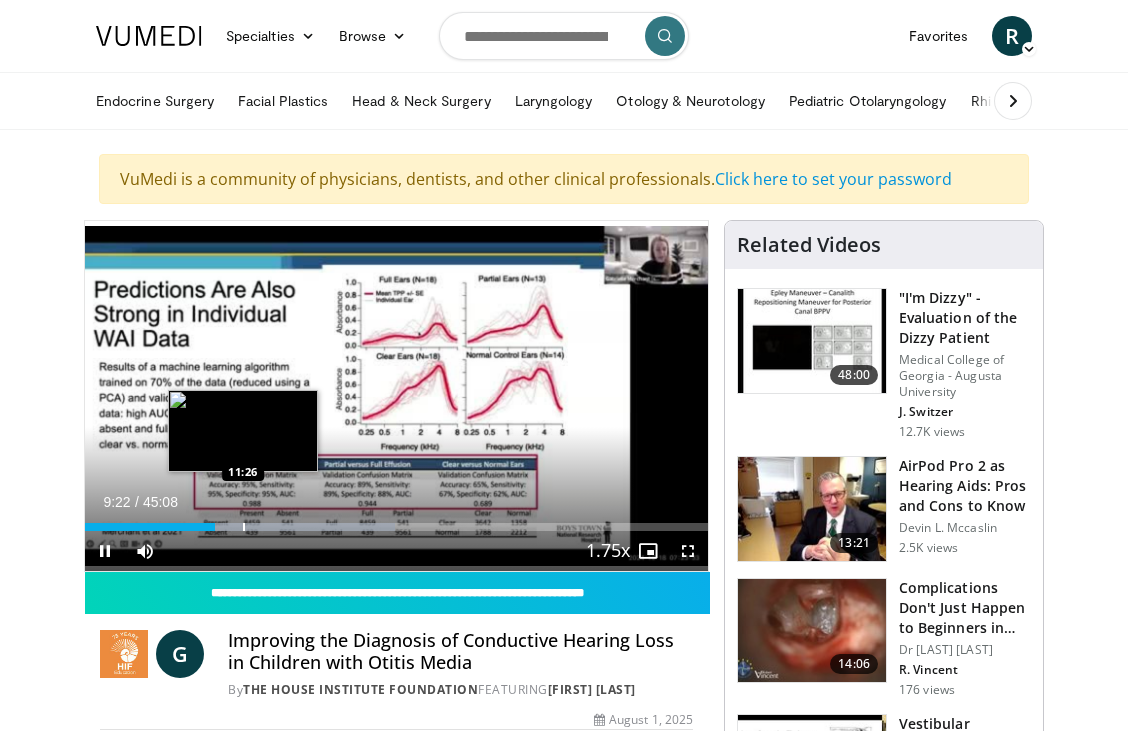 click at bounding box center [244, 527] 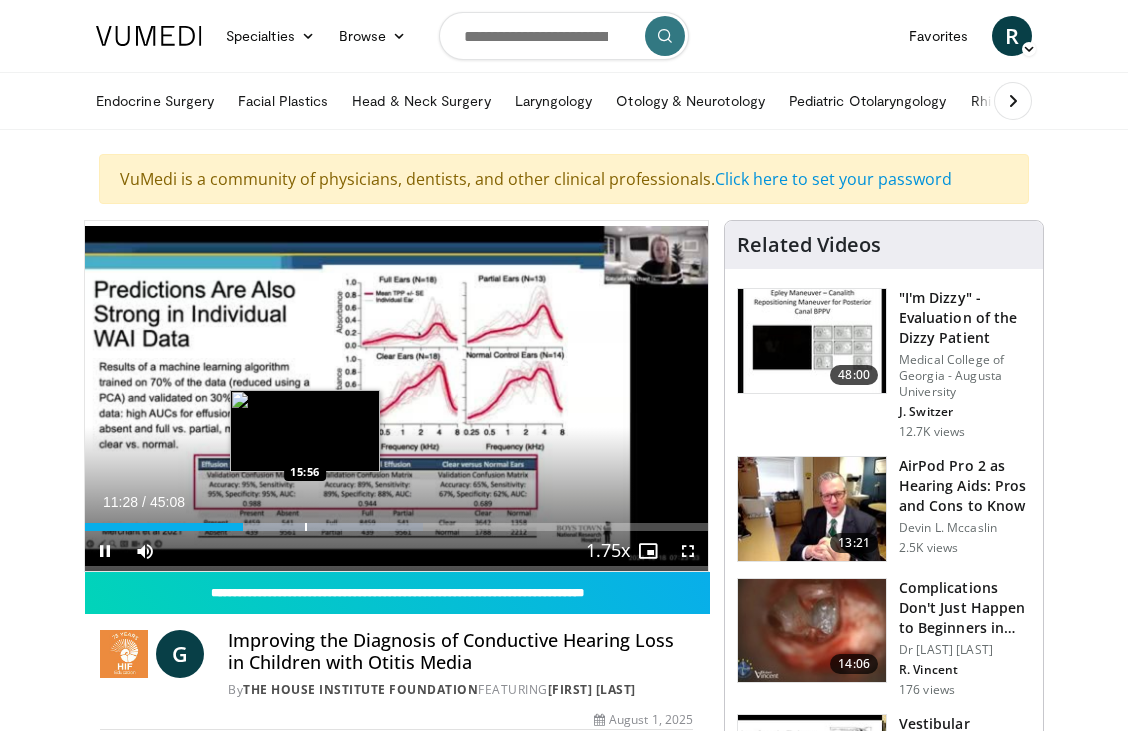 click at bounding box center (306, 527) 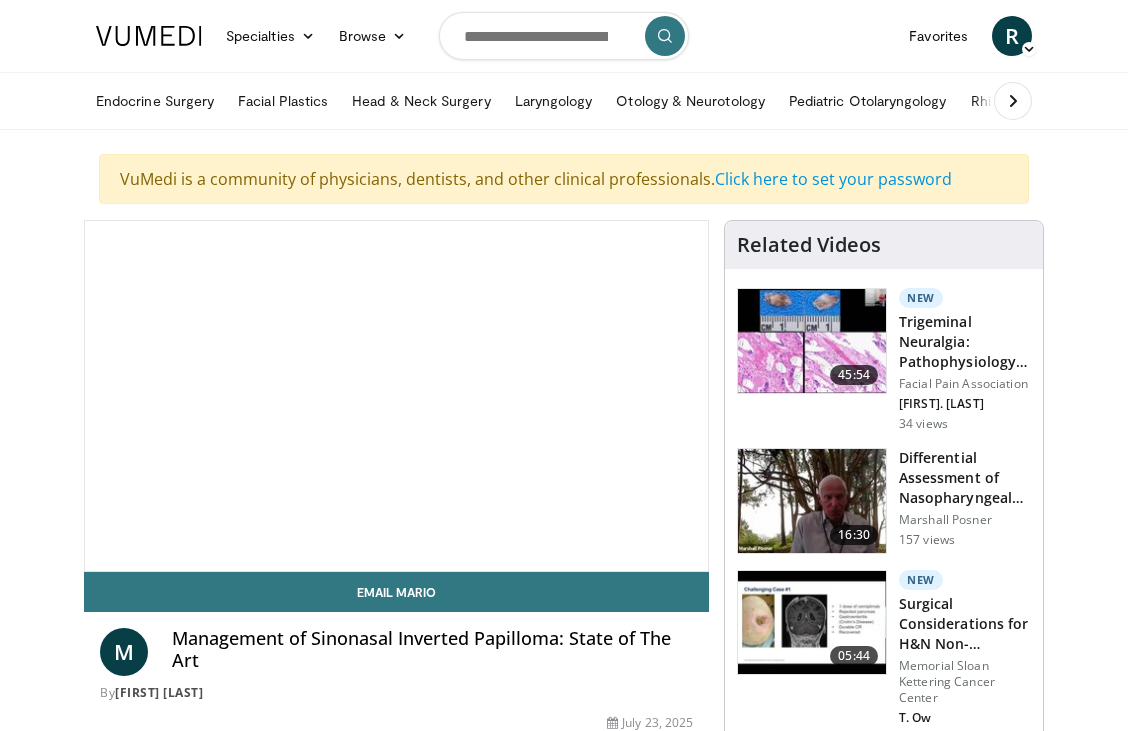 scroll, scrollTop: 0, scrollLeft: 0, axis: both 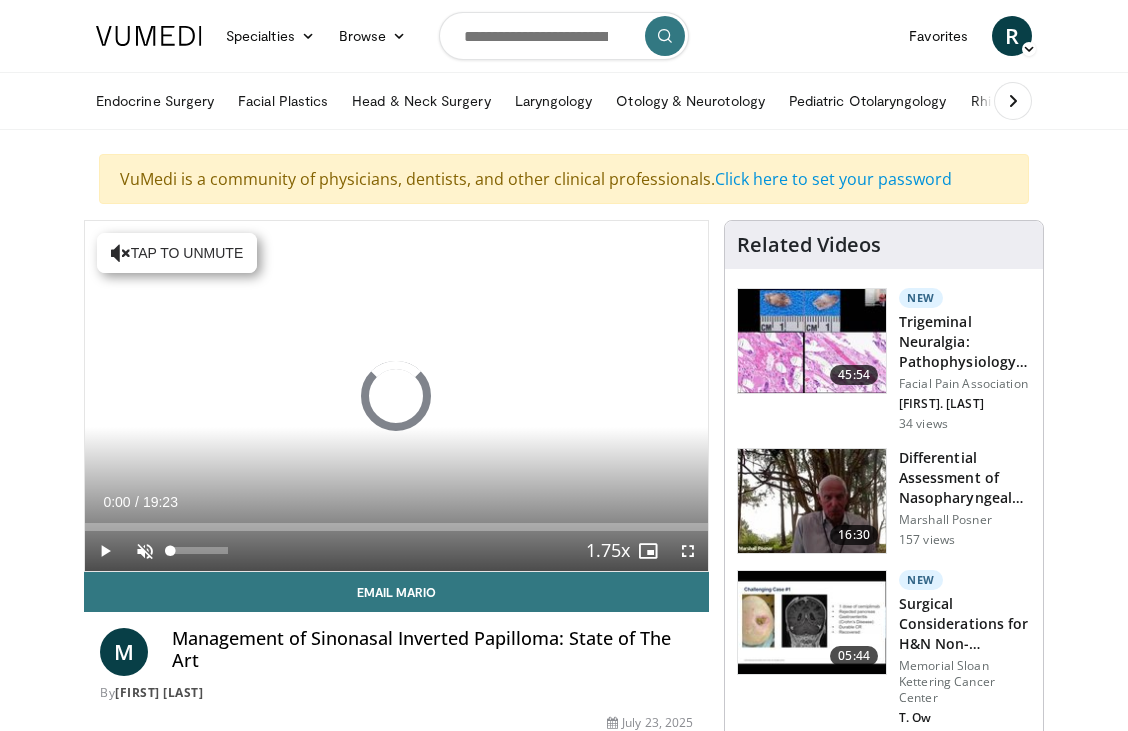 click at bounding box center [145, 551] 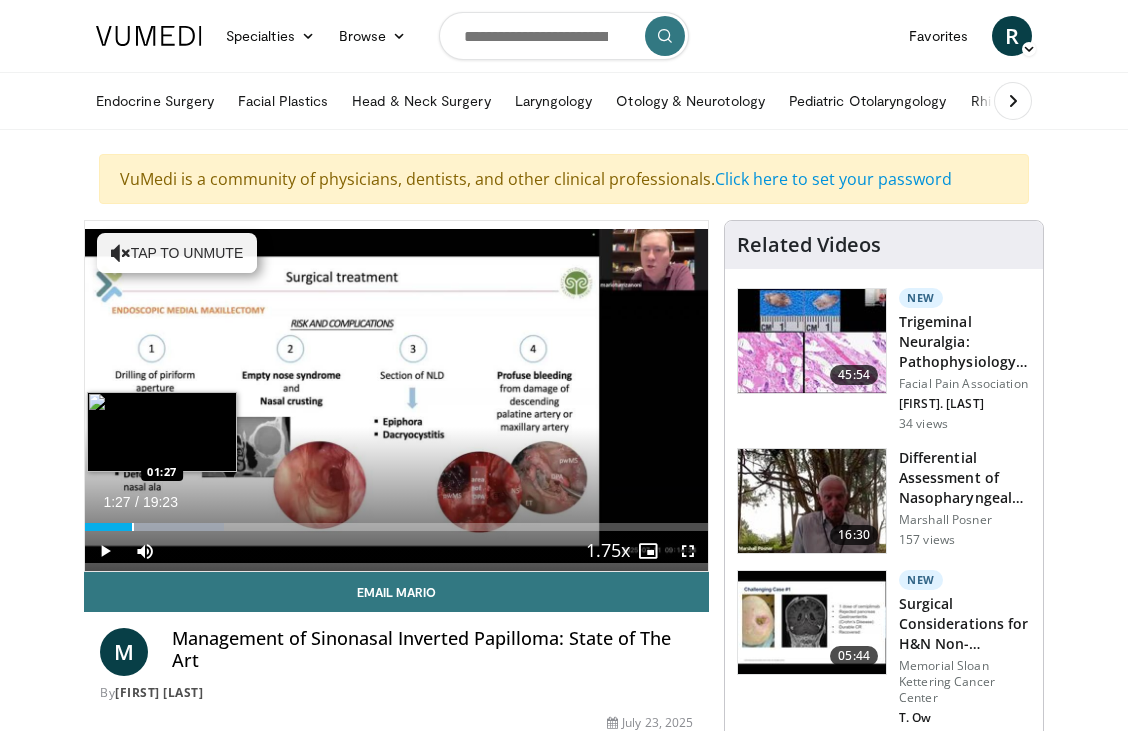 click at bounding box center [133, 527] 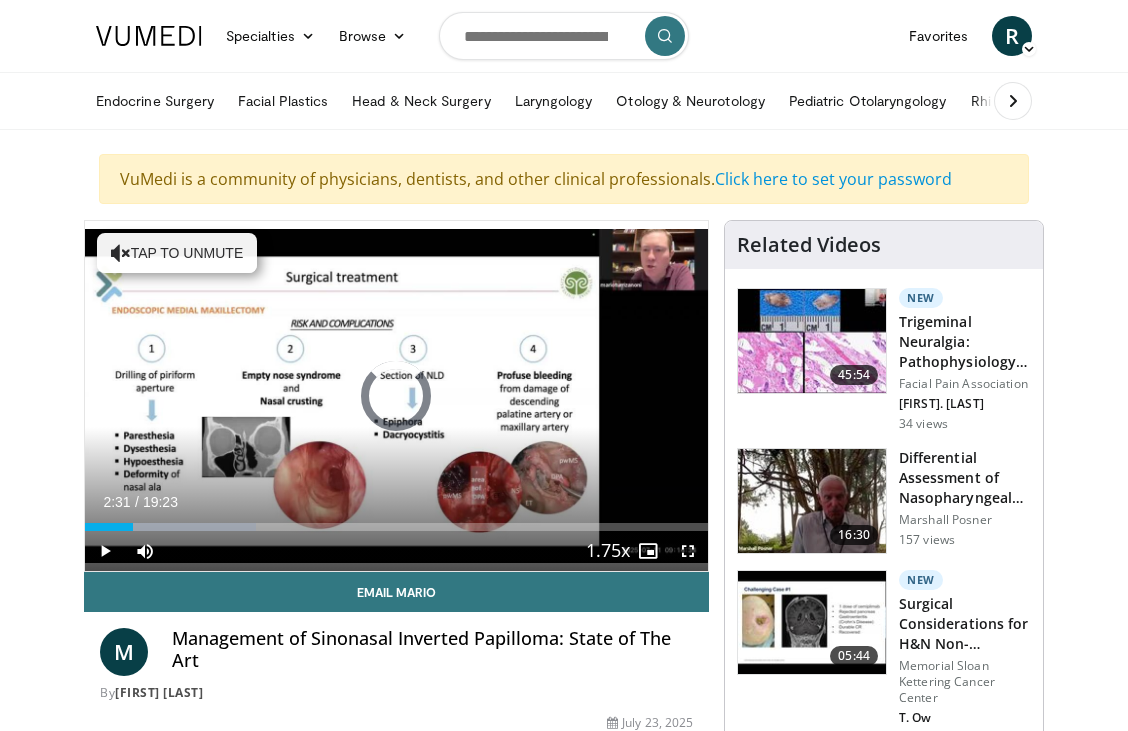 click at bounding box center (167, 527) 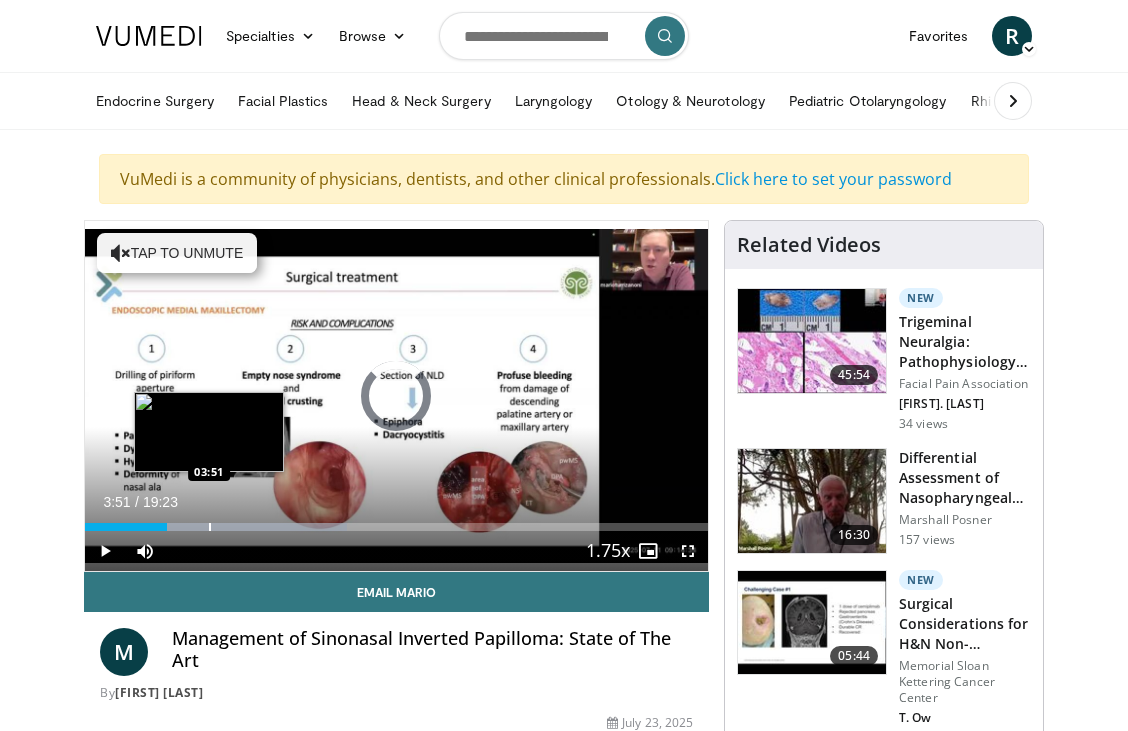 click at bounding box center (210, 527) 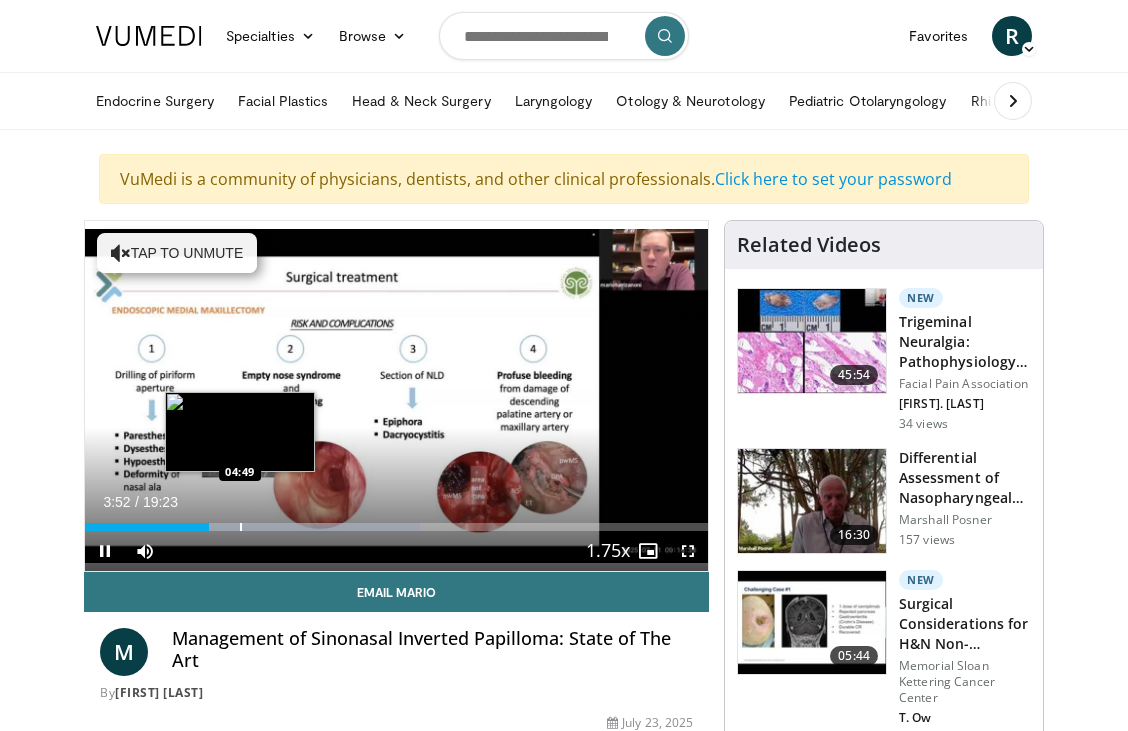 scroll, scrollTop: 1, scrollLeft: 0, axis: vertical 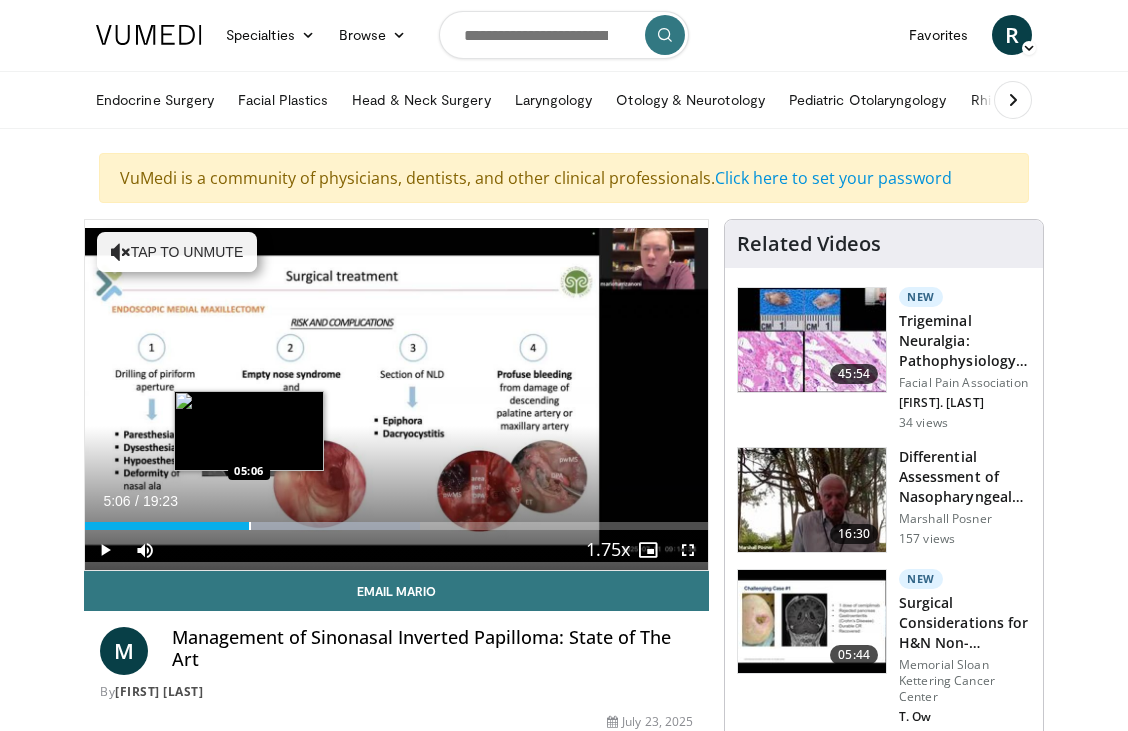 click at bounding box center [250, 526] 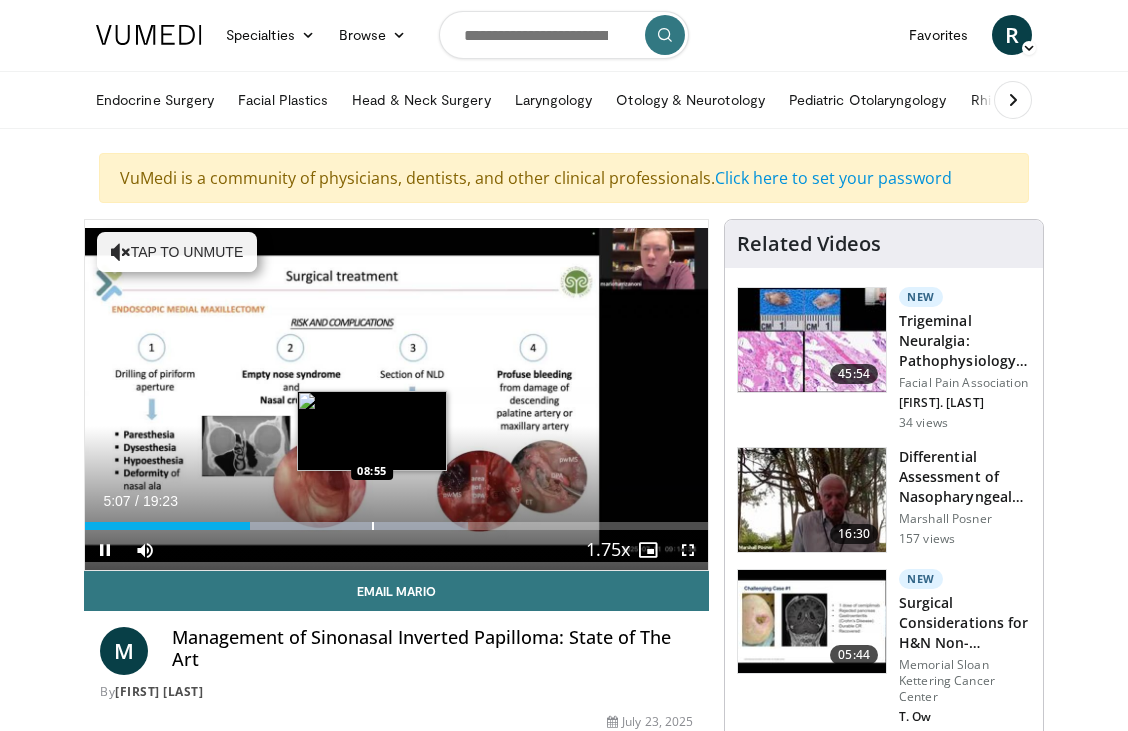 click at bounding box center [330, 526] 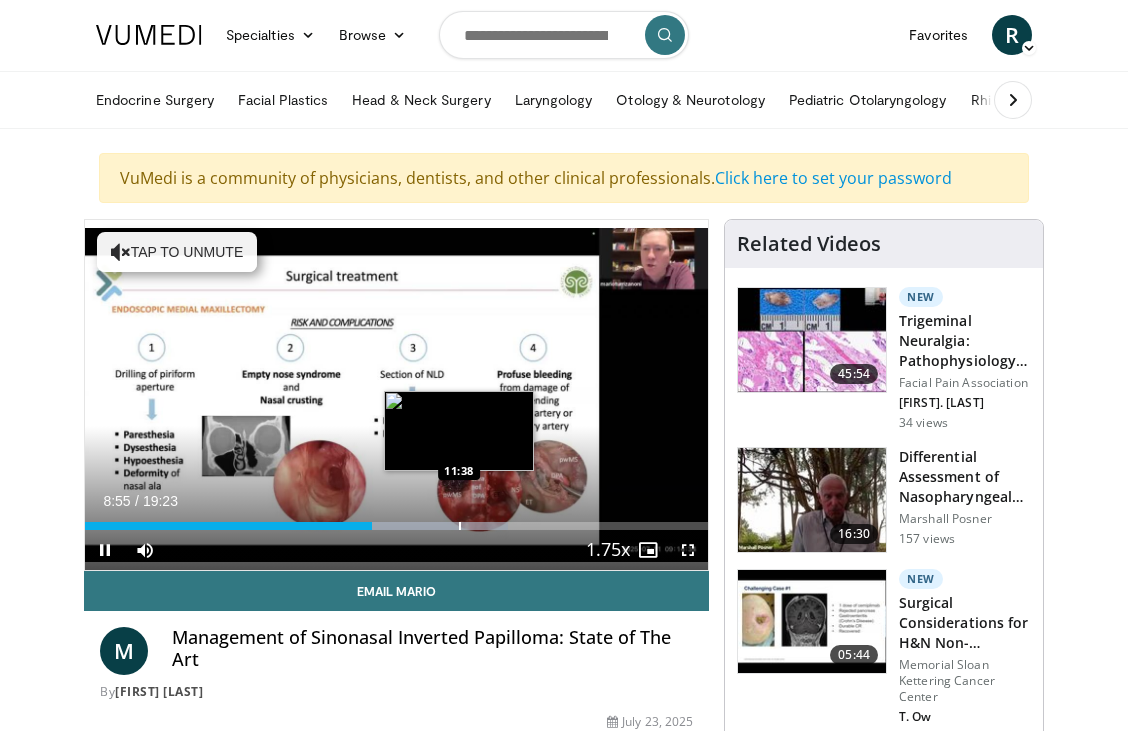 click at bounding box center [460, 526] 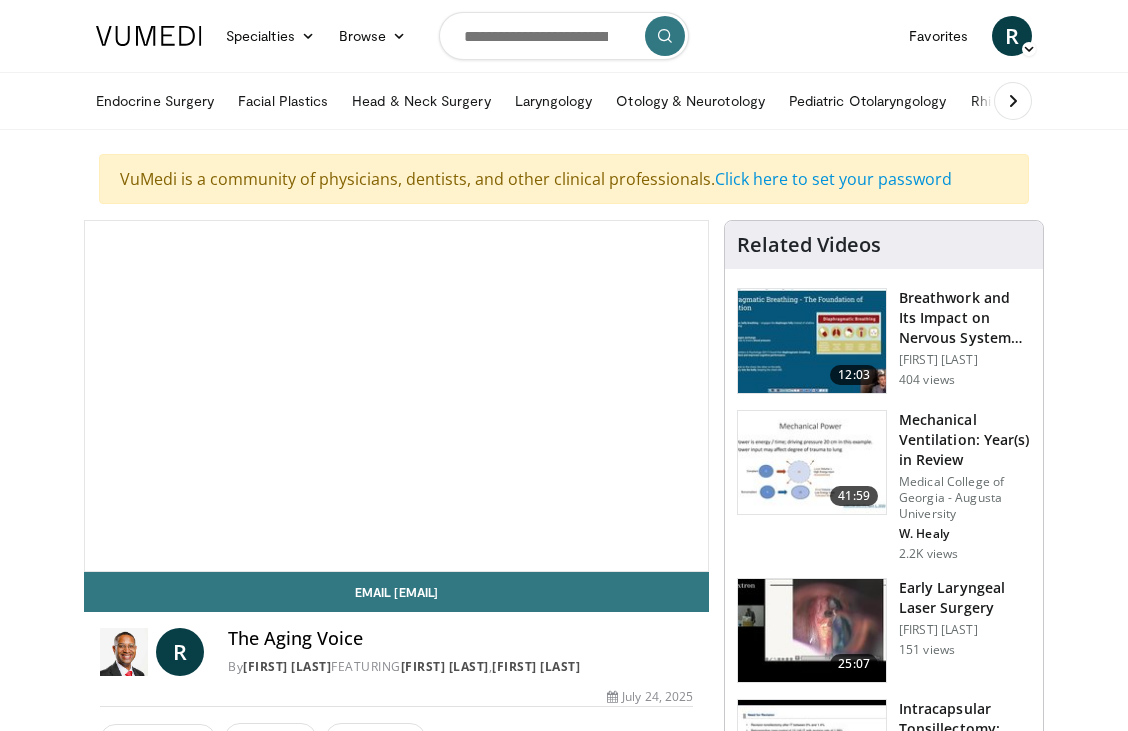 scroll, scrollTop: 0, scrollLeft: 0, axis: both 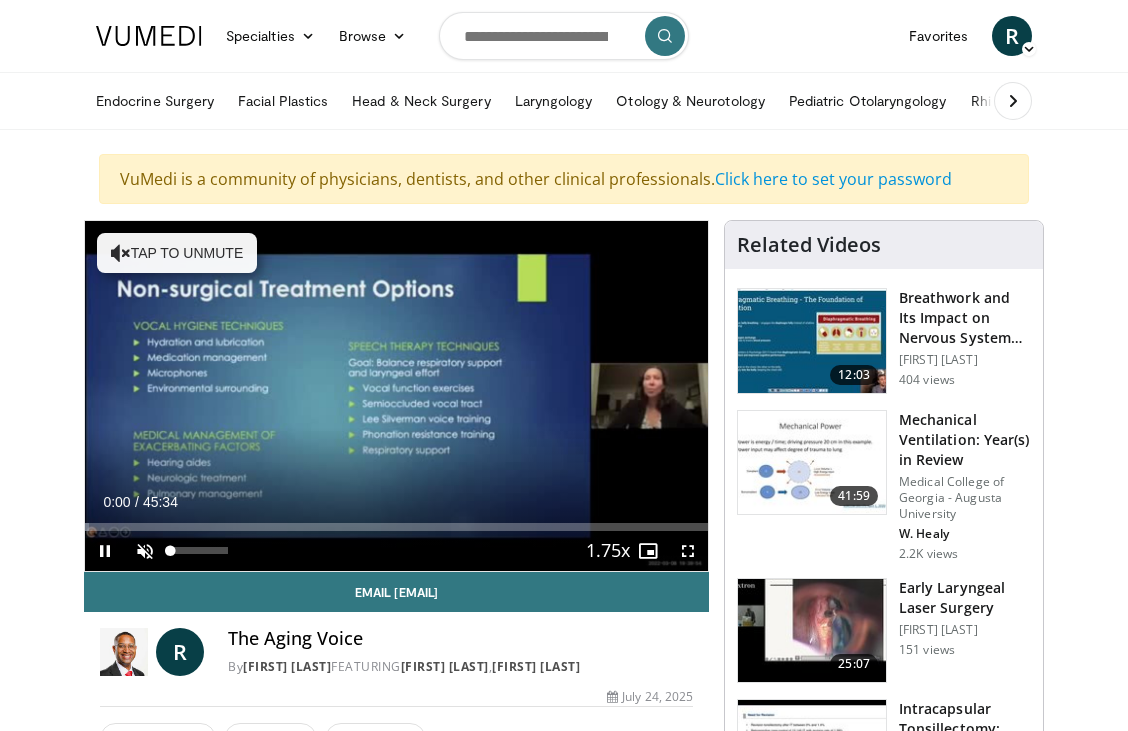 click at bounding box center (145, 551) 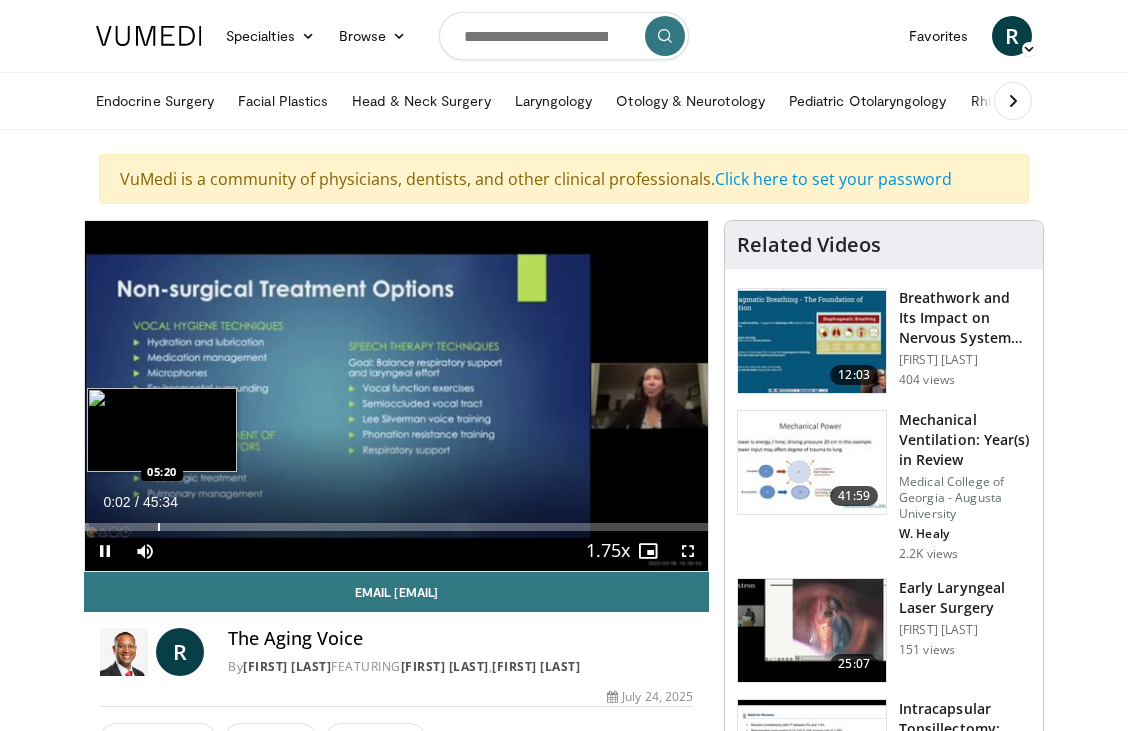 click at bounding box center [159, 527] 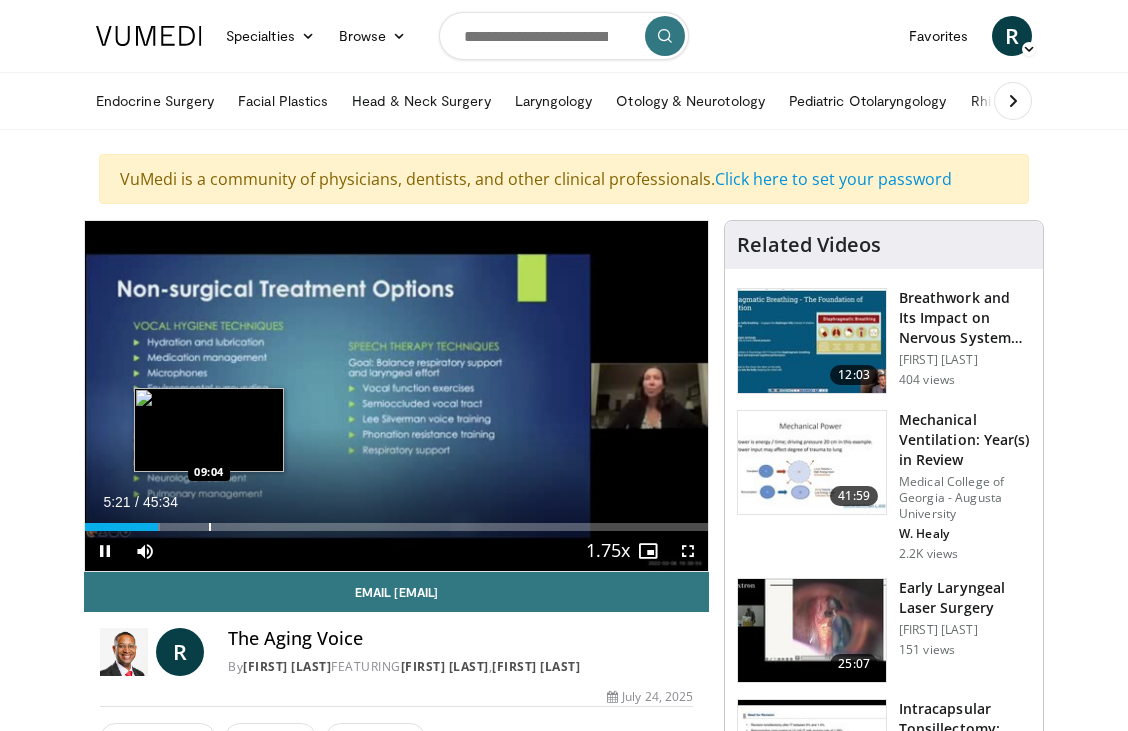 click at bounding box center [210, 527] 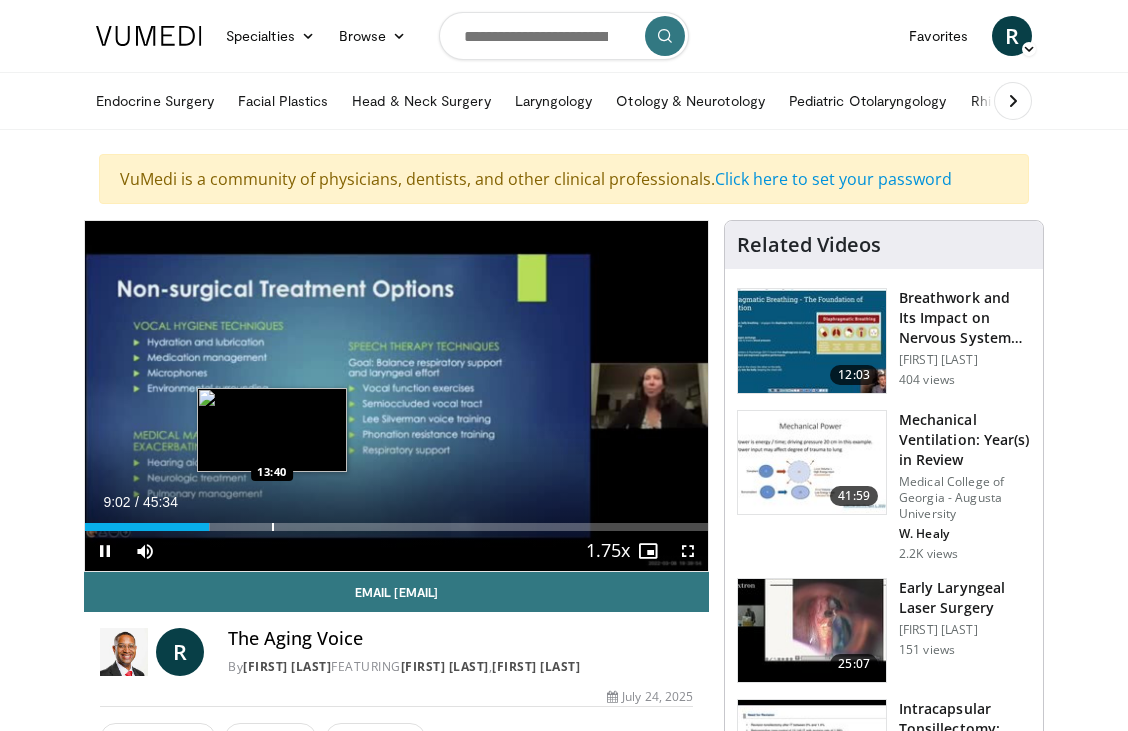 click at bounding box center (273, 527) 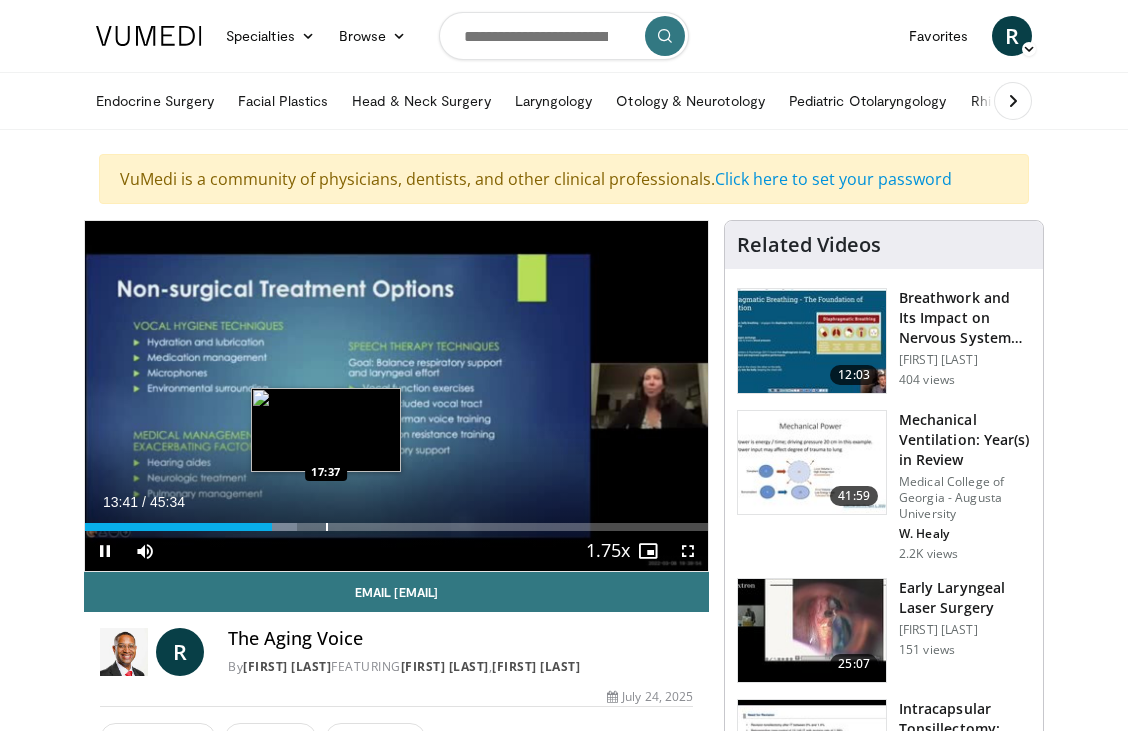 click at bounding box center [327, 527] 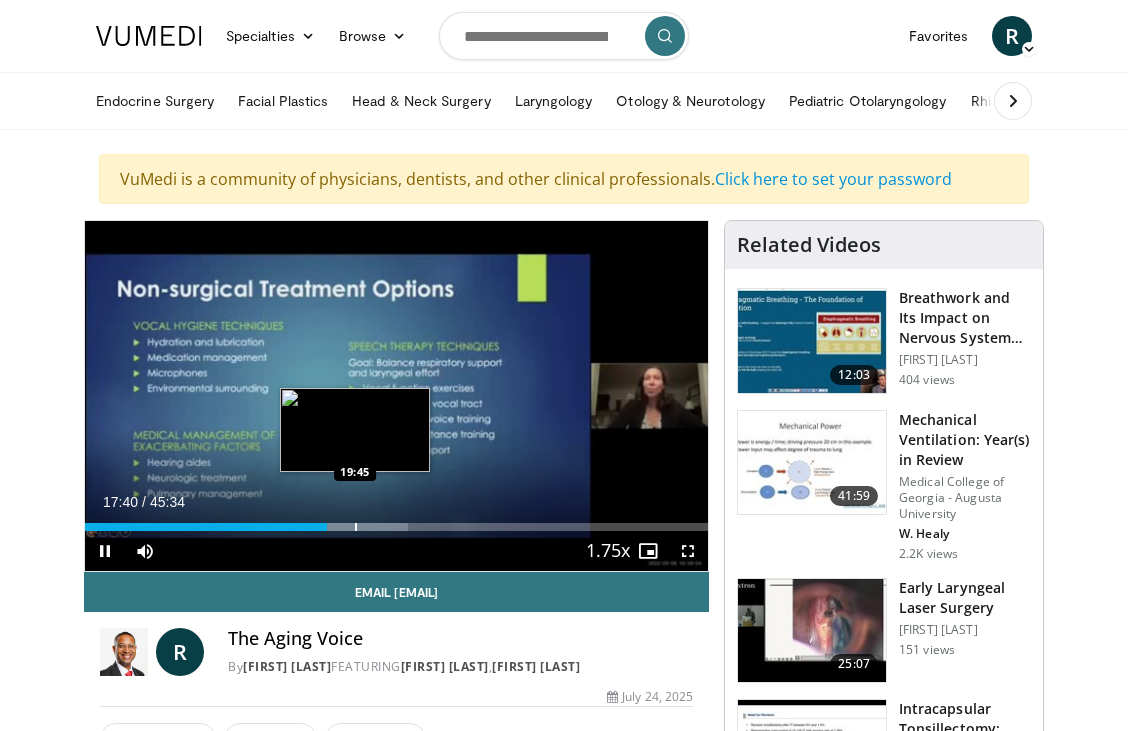 click at bounding box center [356, 527] 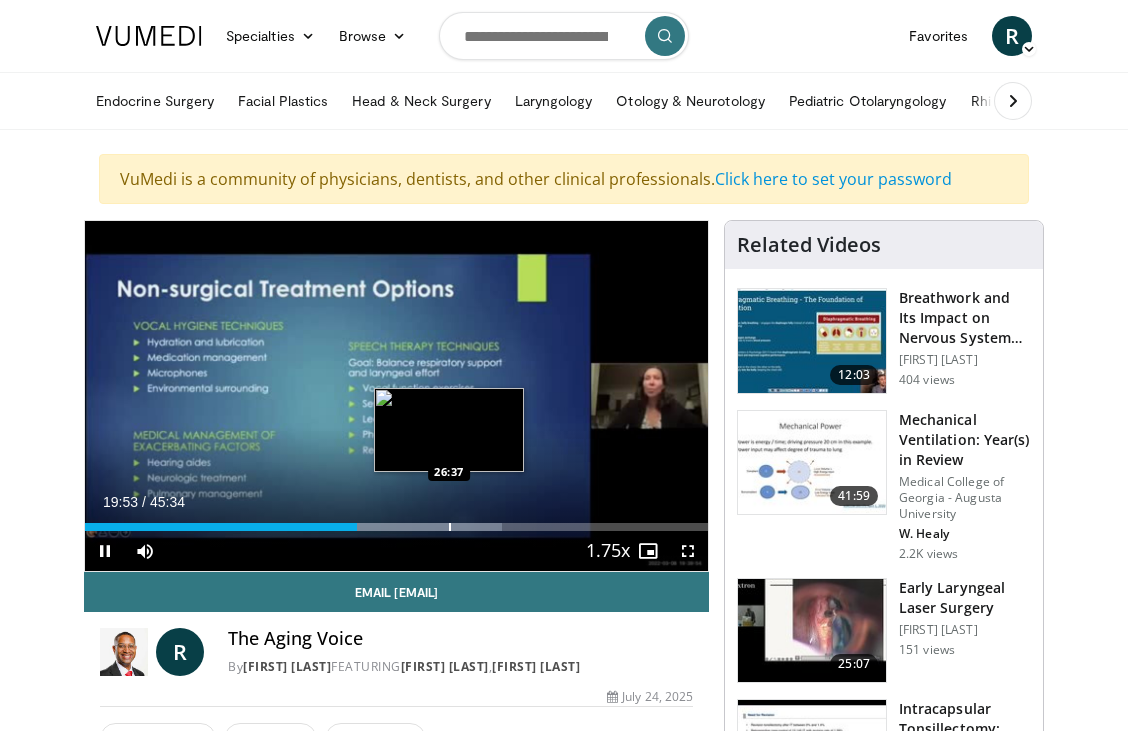 click at bounding box center (450, 527) 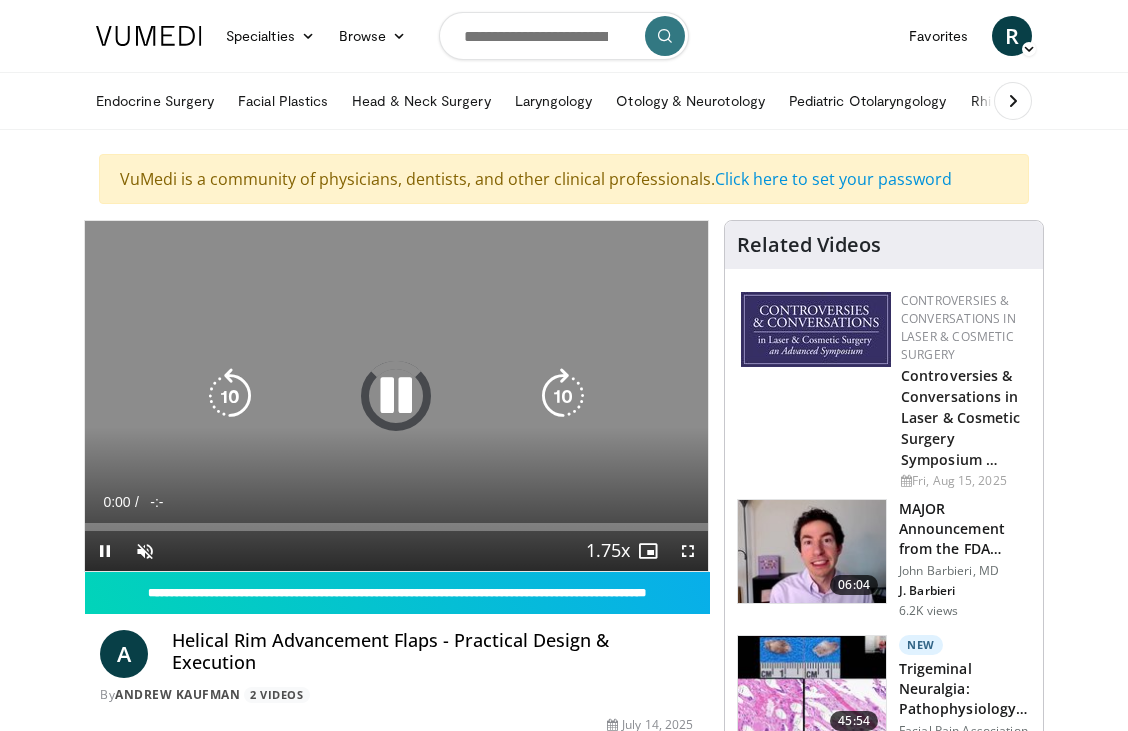 scroll, scrollTop: 0, scrollLeft: 0, axis: both 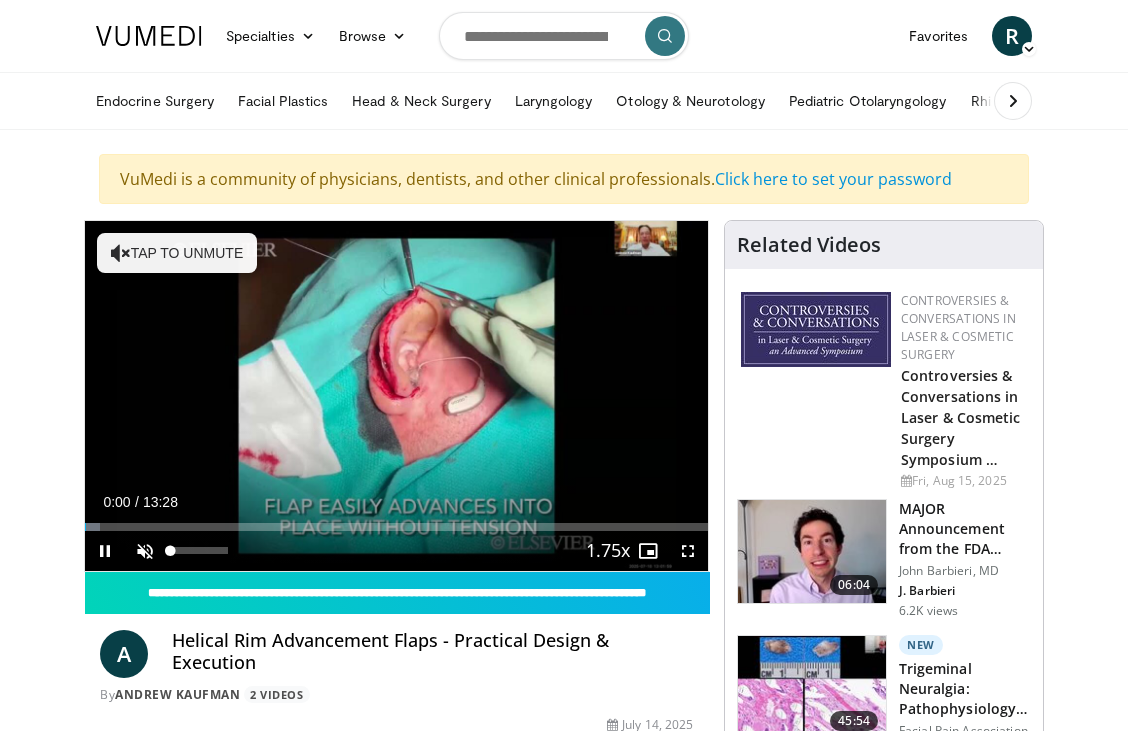click at bounding box center (145, 551) 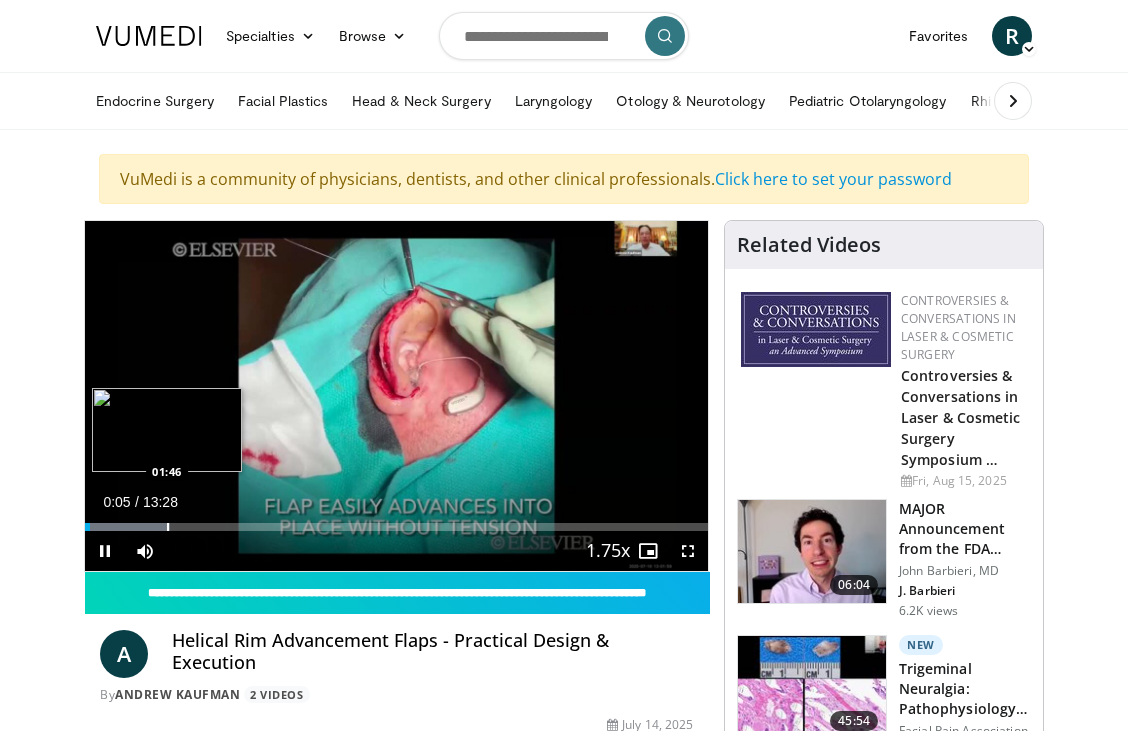 click at bounding box center [168, 527] 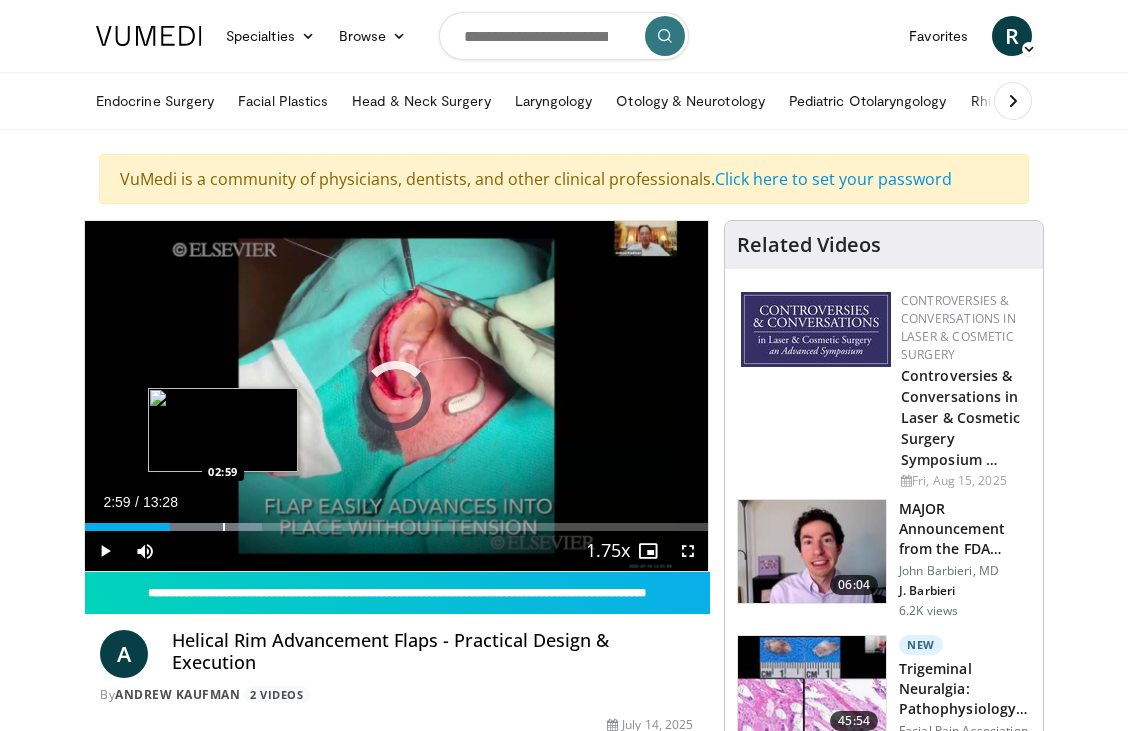 click at bounding box center [224, 527] 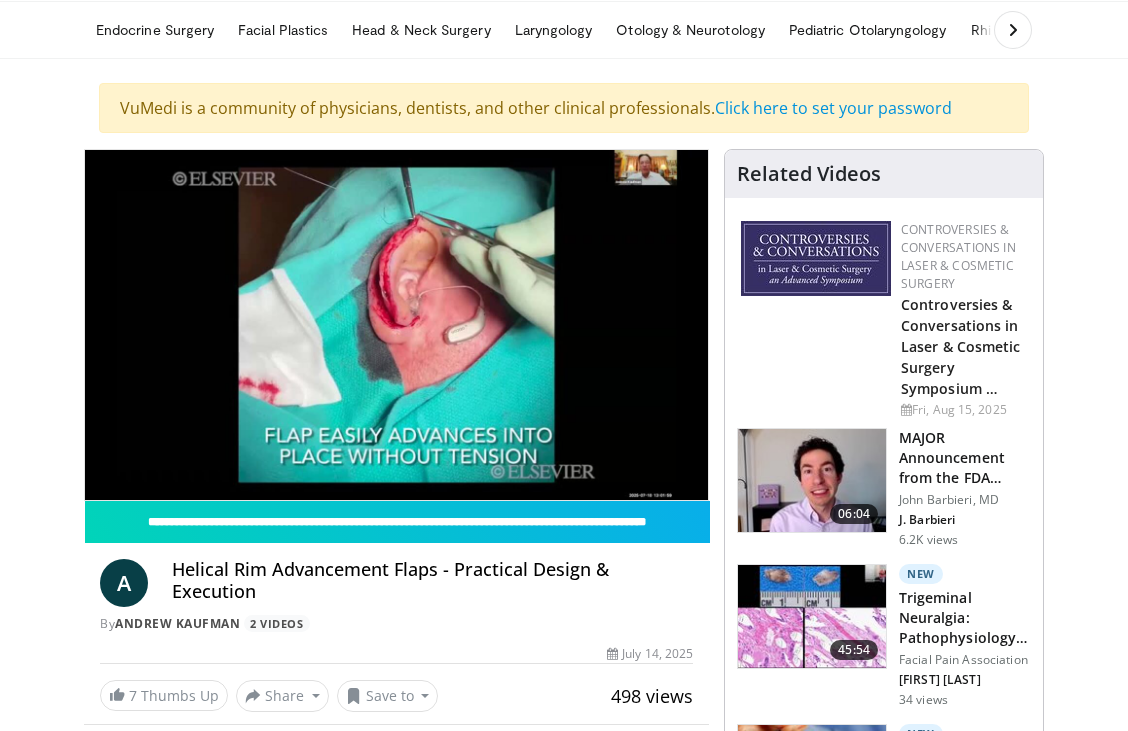 scroll, scrollTop: 71, scrollLeft: 0, axis: vertical 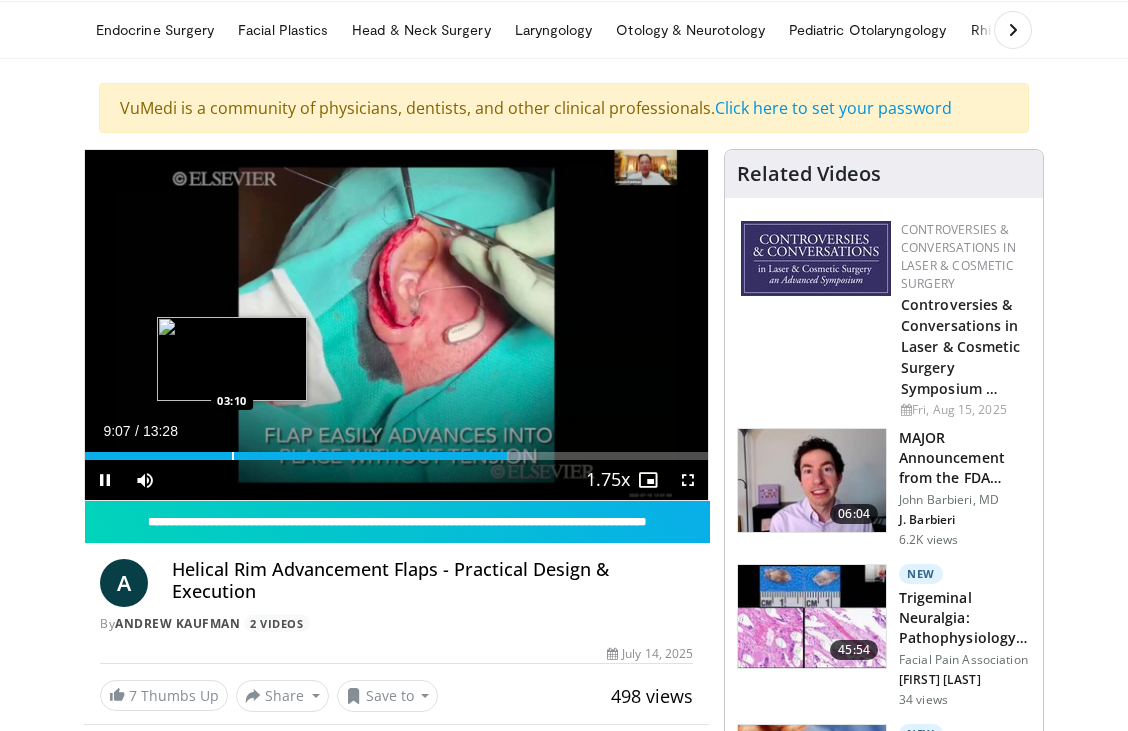 click at bounding box center [233, 456] 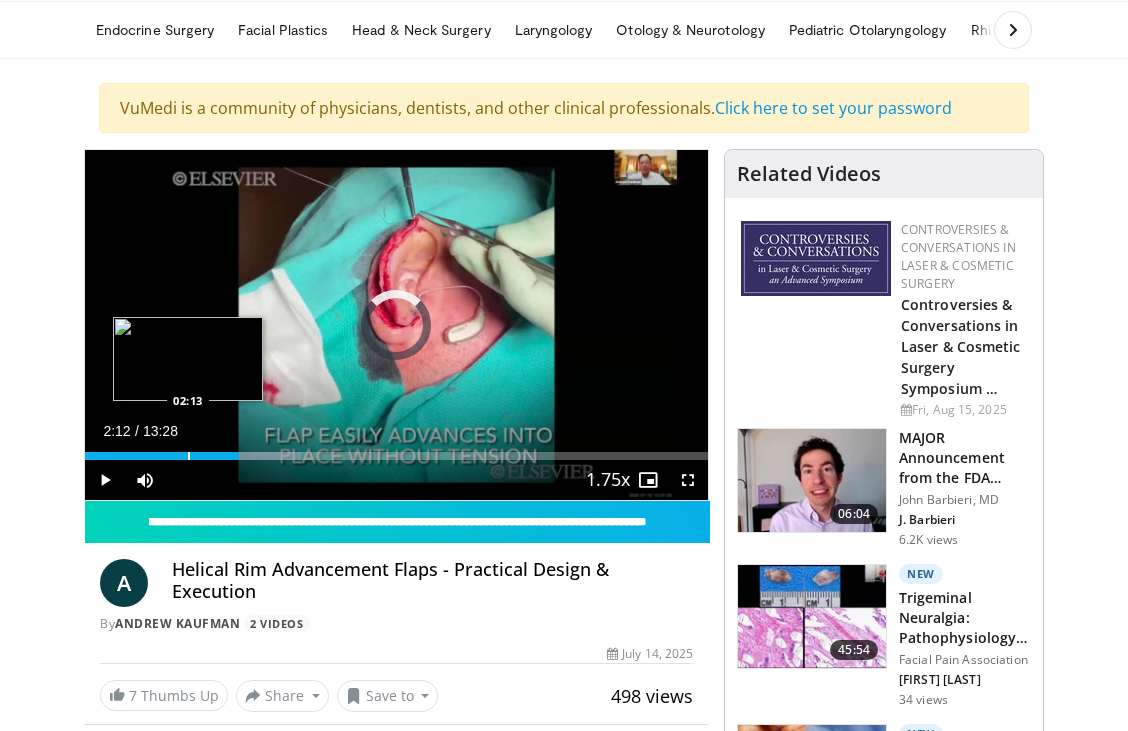 click on "03:19" at bounding box center (162, 456) 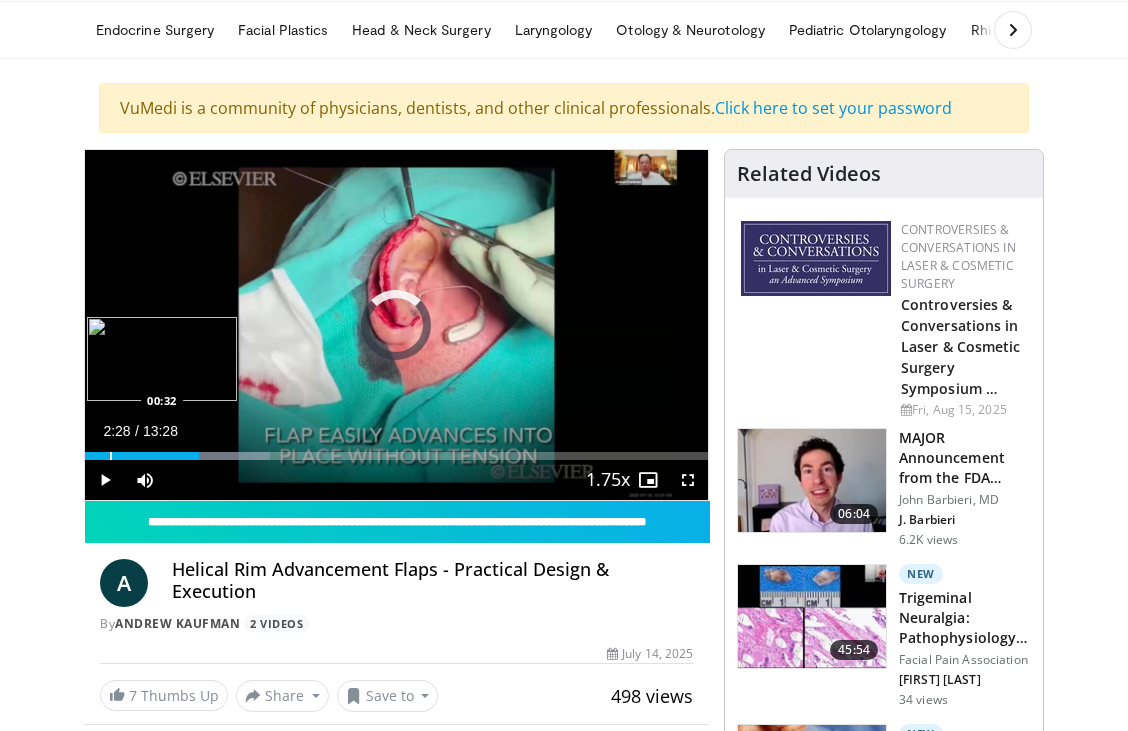 click at bounding box center [111, 456] 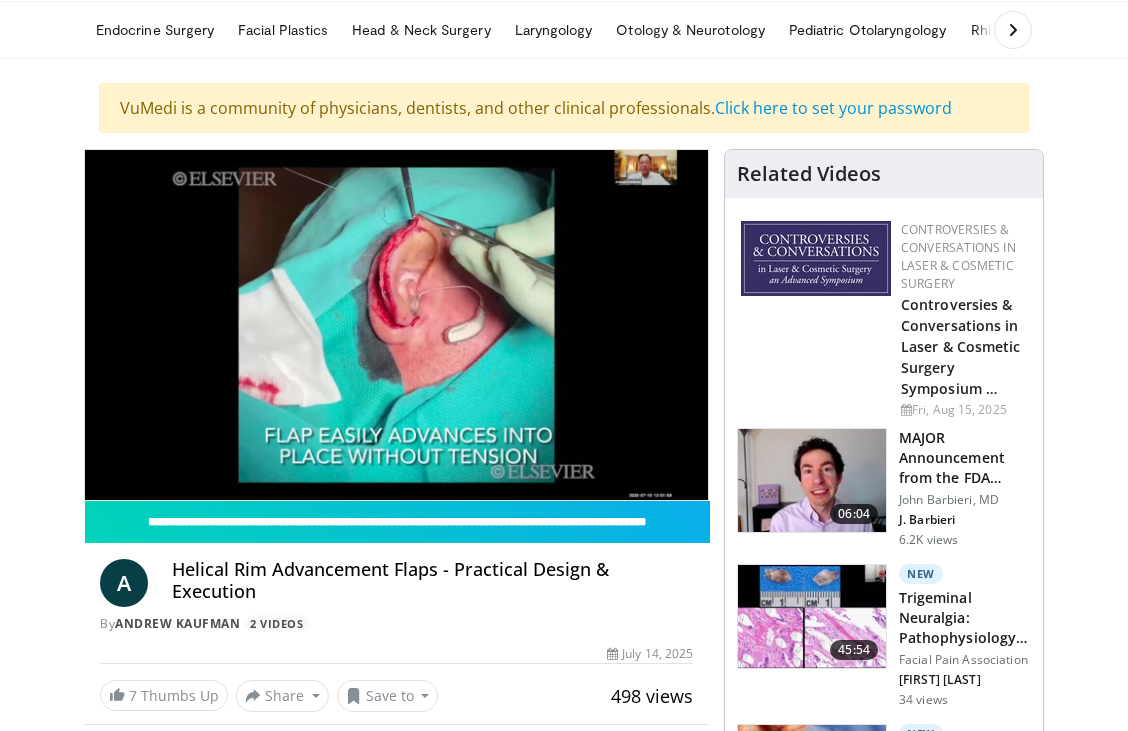 click on "**********" at bounding box center (396, 325) 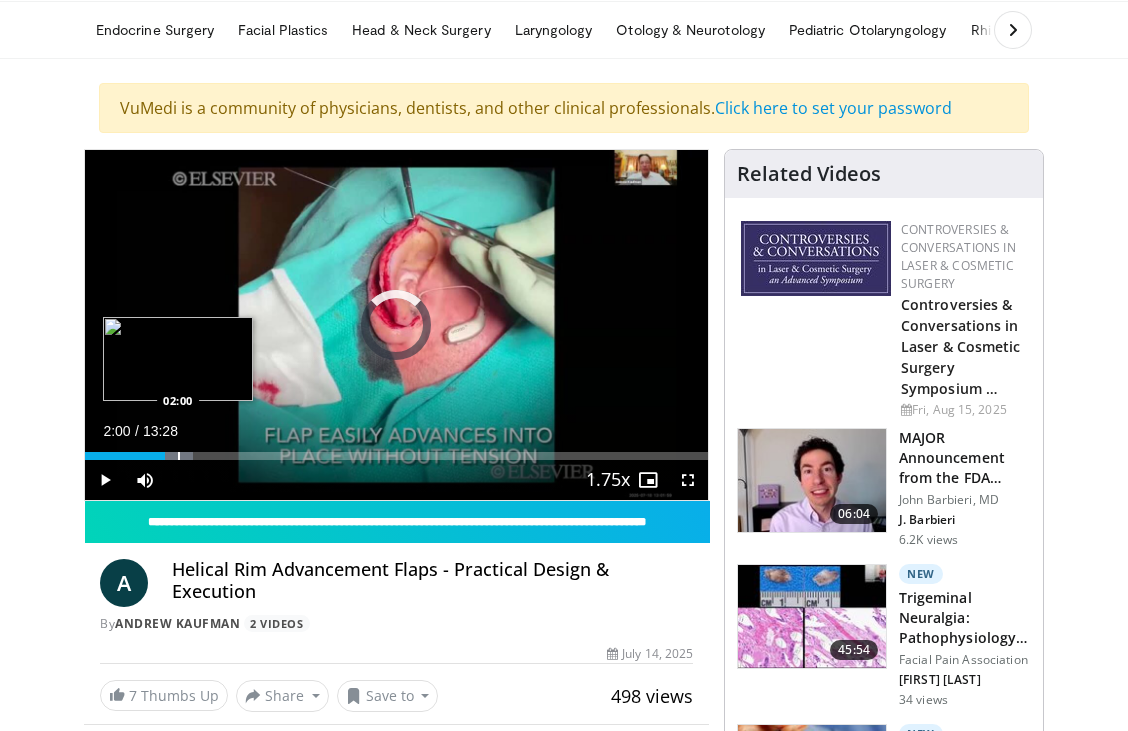 click at bounding box center (179, 456) 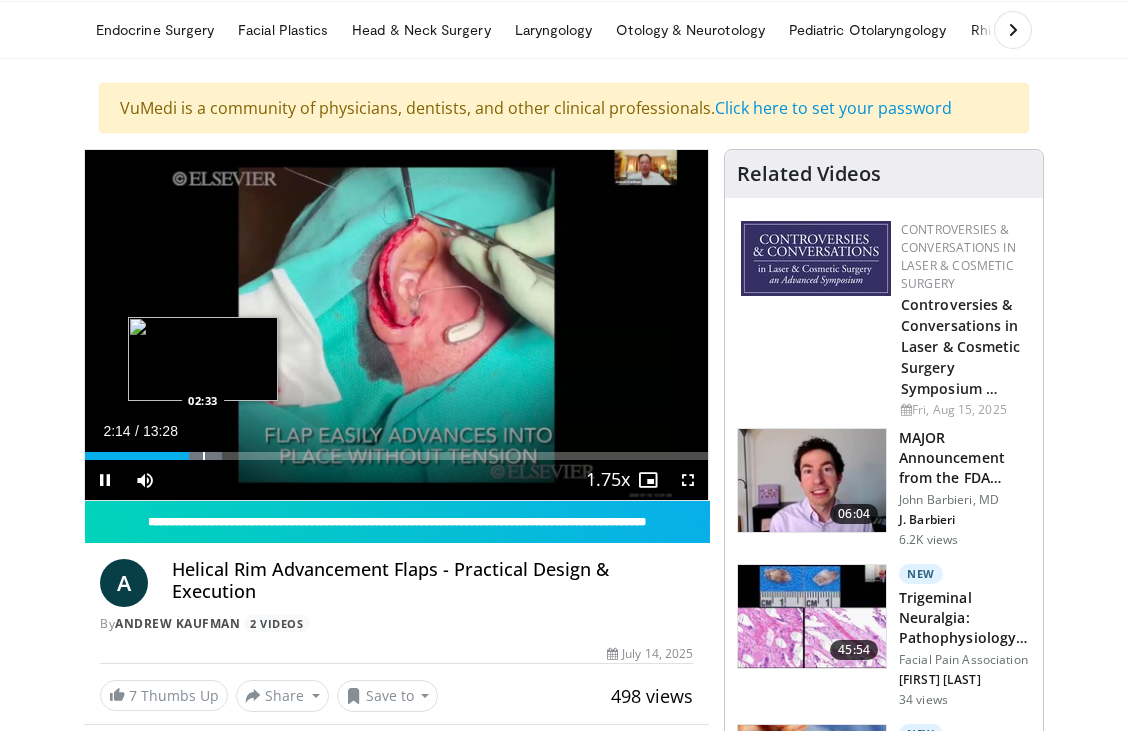 click at bounding box center [204, 456] 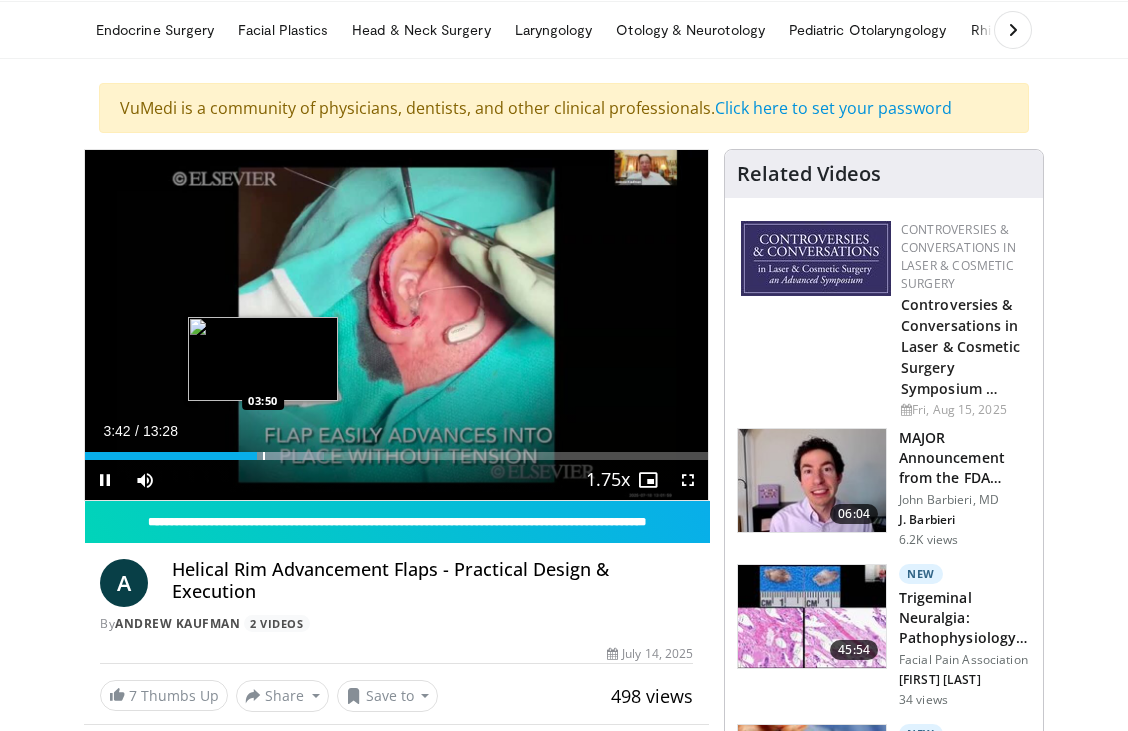 click at bounding box center (264, 456) 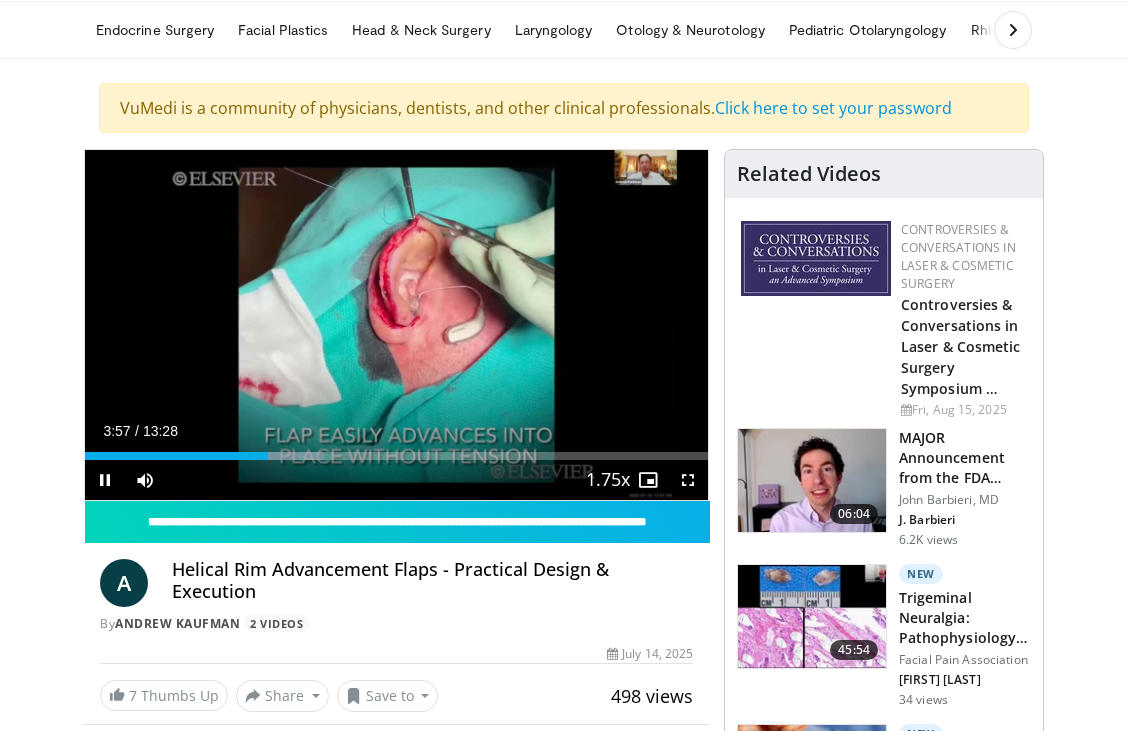click on "Current Time  [TIME] / Duration  [DURATION] Pause Skip Backward Skip Forward Mute 0% Loaded :  38.34% [TIME] [TIME] Stream Type  LIVE Seek to live, currently behind live LIVE   1.75x Playback Rate 0.5x 0.75x 1x 1.25x 1.5x 1.75x , selected 2x Chapters Chapters Descriptions descriptions off , selected Captions captions off , selected Audio Track en (Main) , selected Fullscreen Enable picture-in-picture mode" at bounding box center [396, 480] 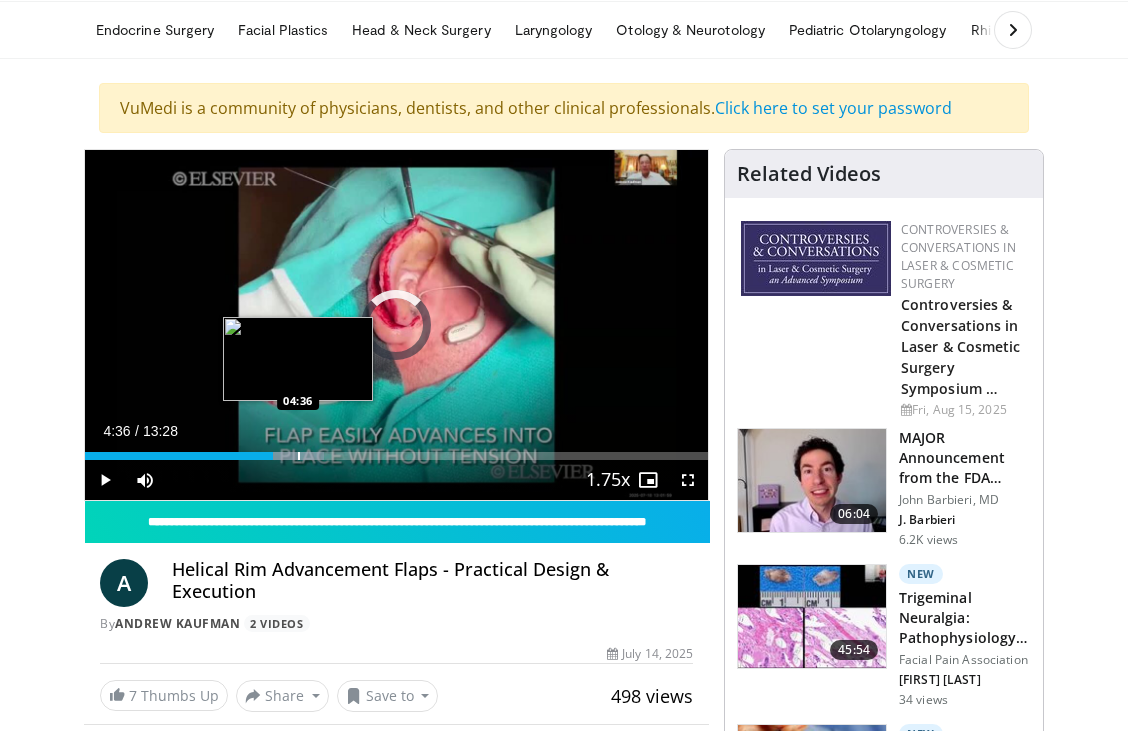 click at bounding box center (299, 456) 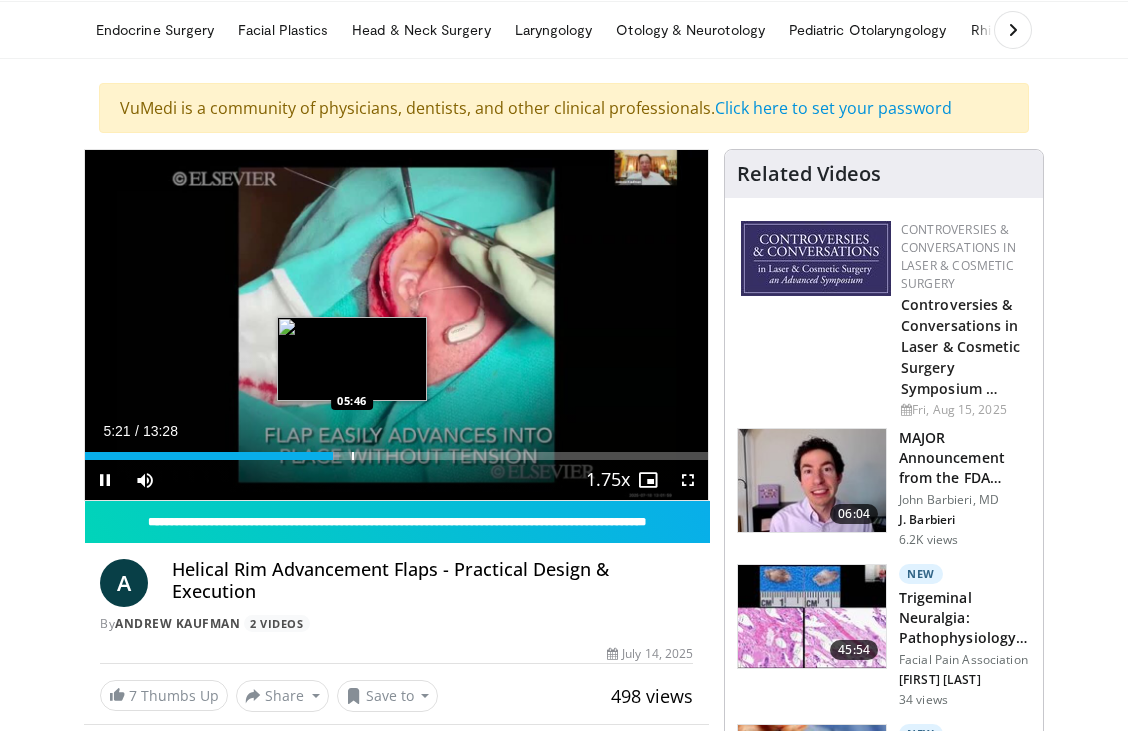 click at bounding box center (353, 456) 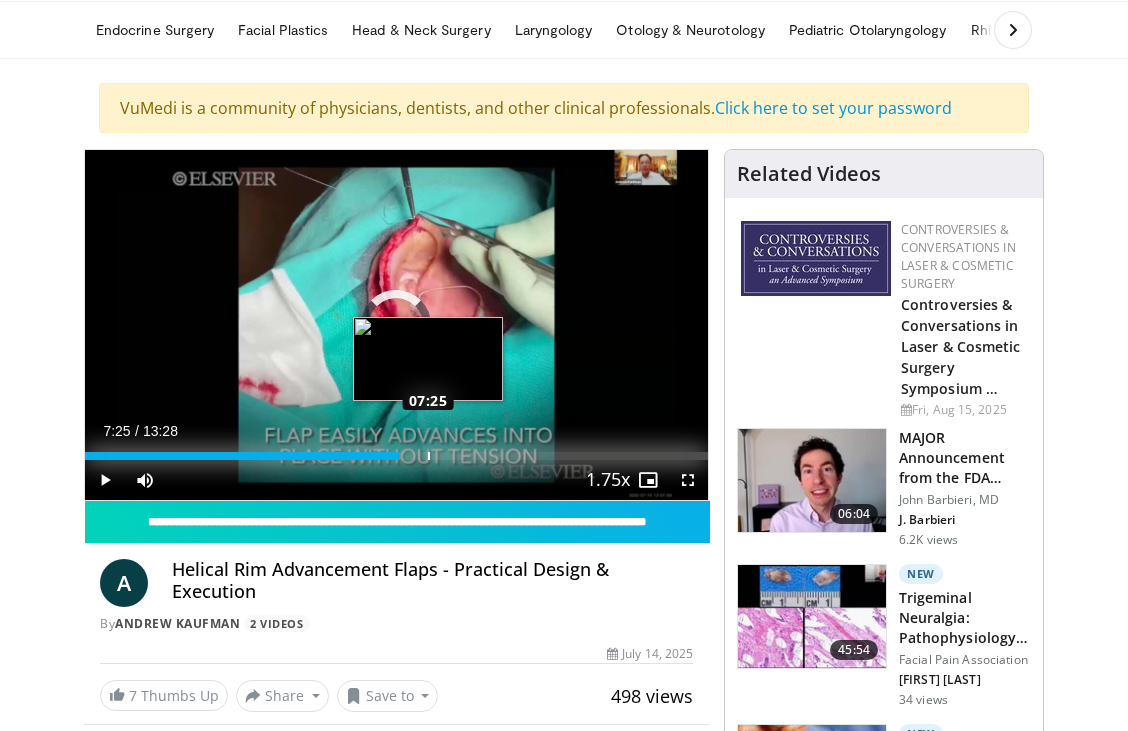 click at bounding box center [429, 456] 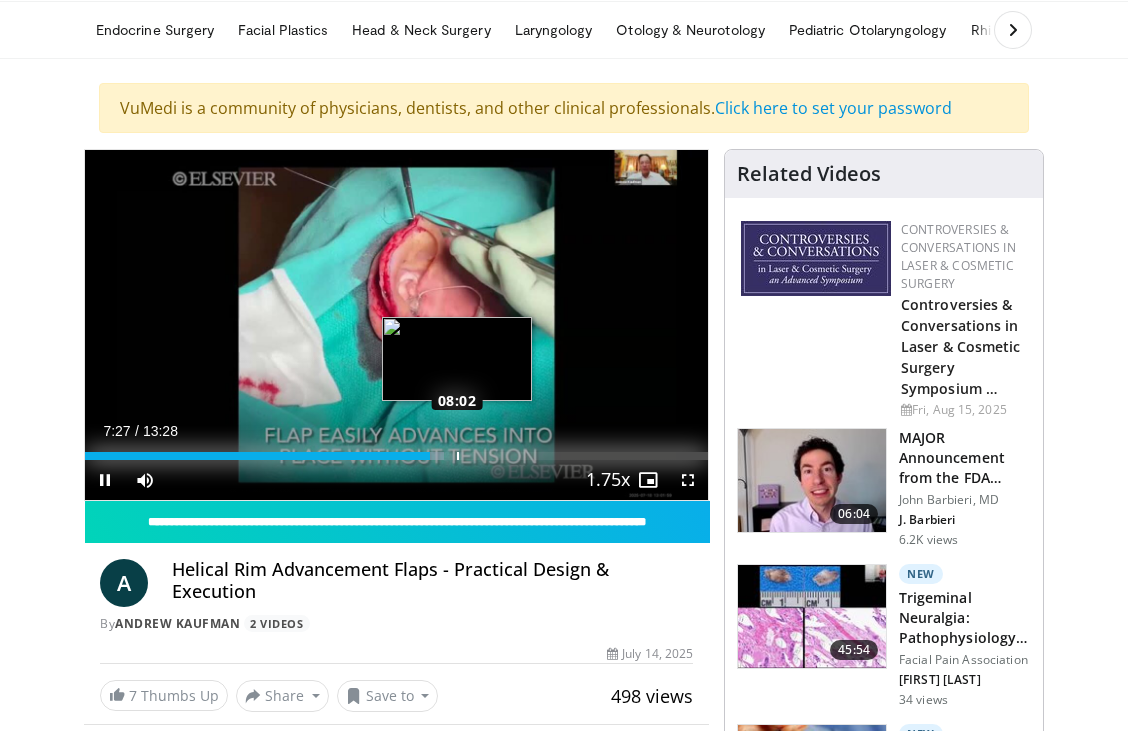 click at bounding box center (458, 456) 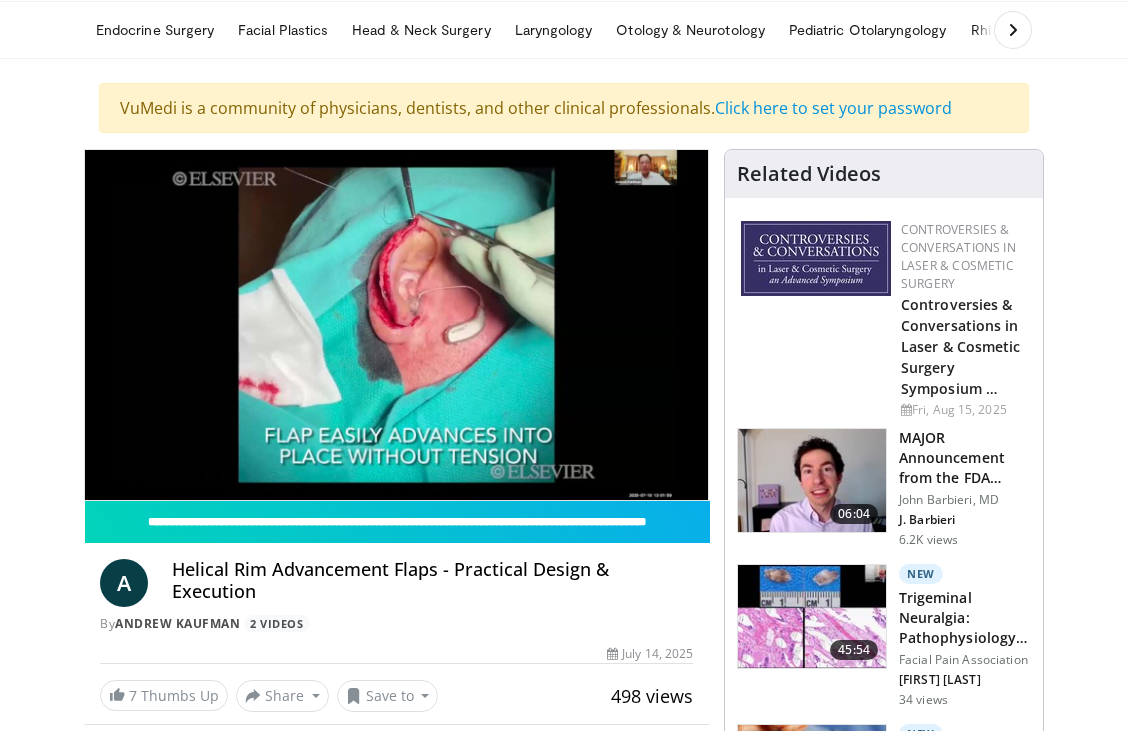 click on "**********" at bounding box center (396, 325) 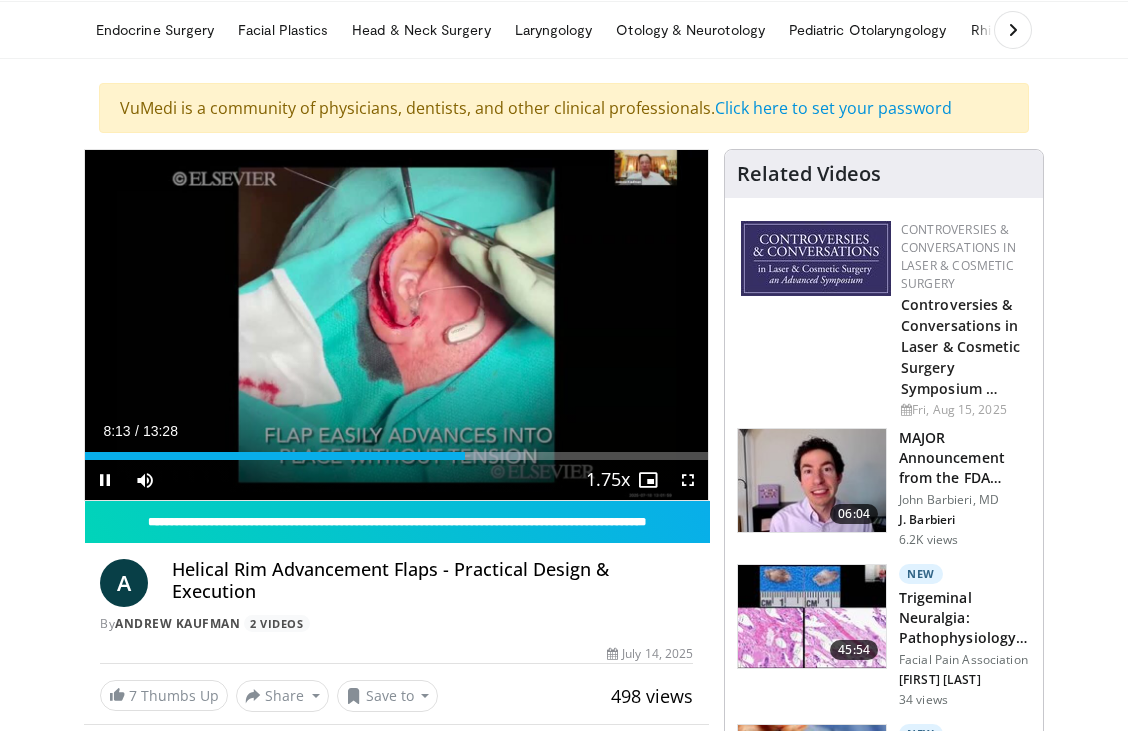 click on "Current Time  [TIME] / Duration  [DURATION] Pause Skip Backward Skip Forward Mute 0% Loaded :  70.51% [TIME] [TIME] Stream Type  LIVE Seek to live, currently behind live LIVE   1.75x Playback Rate 0.5x 0.75x 1x 1.25x 1.5x 1.75x , selected 2x Chapters Chapters Descriptions descriptions off , selected Captions captions off , selected Audio Track en (Main) , selected Fullscreen Enable picture-in-picture mode" at bounding box center (396, 480) 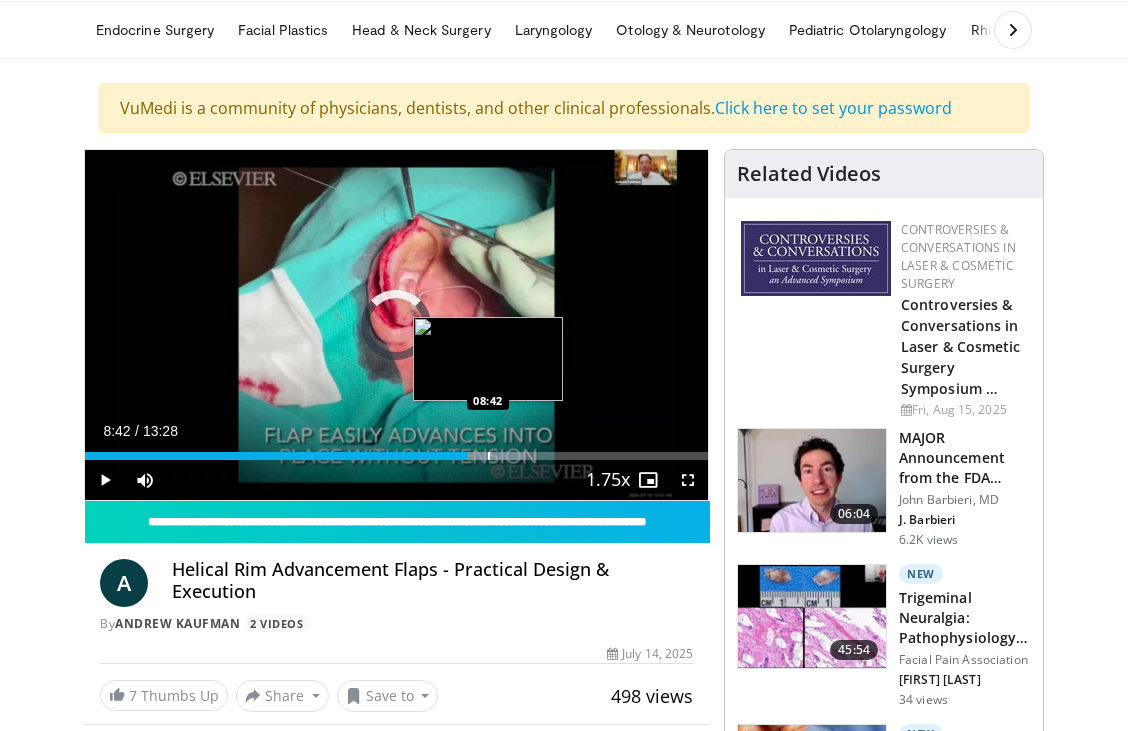 click at bounding box center [489, 456] 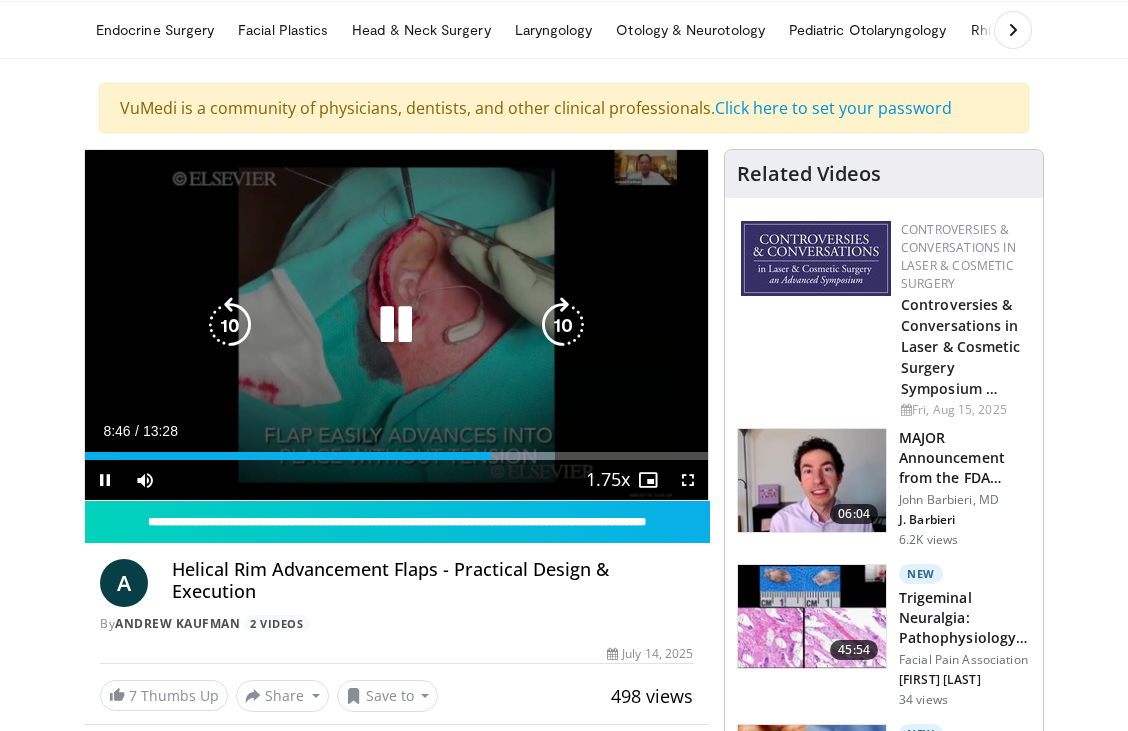 click at bounding box center [0, 0] 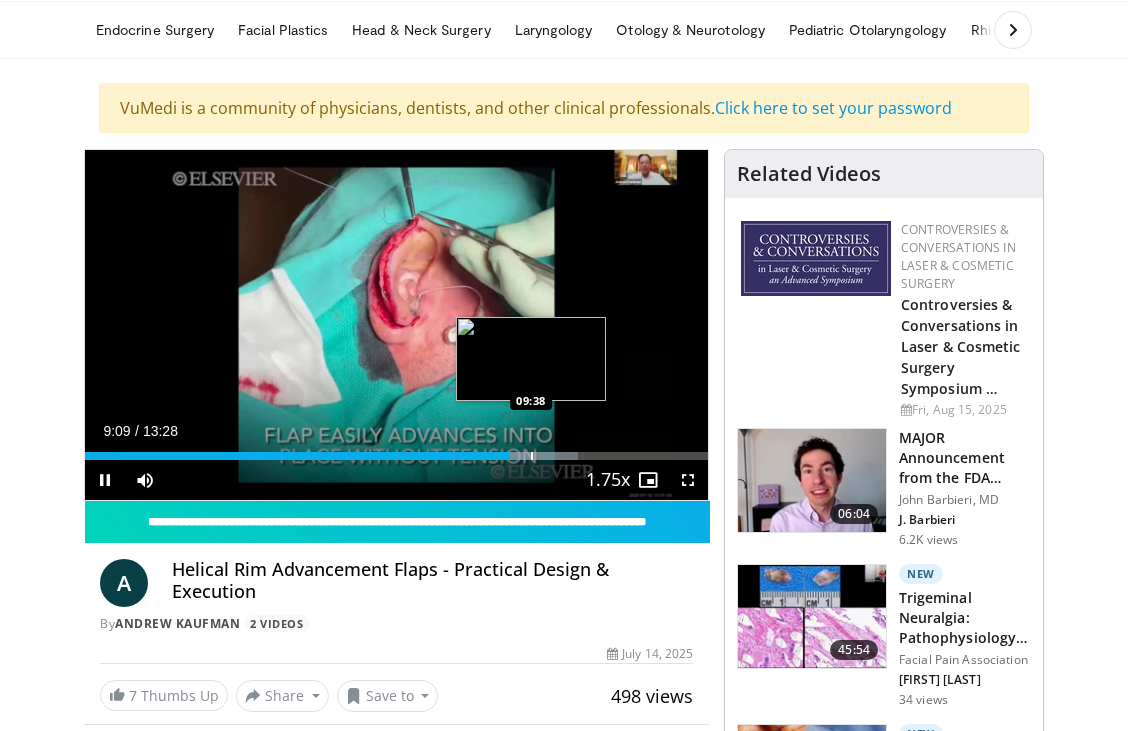 click at bounding box center [532, 456] 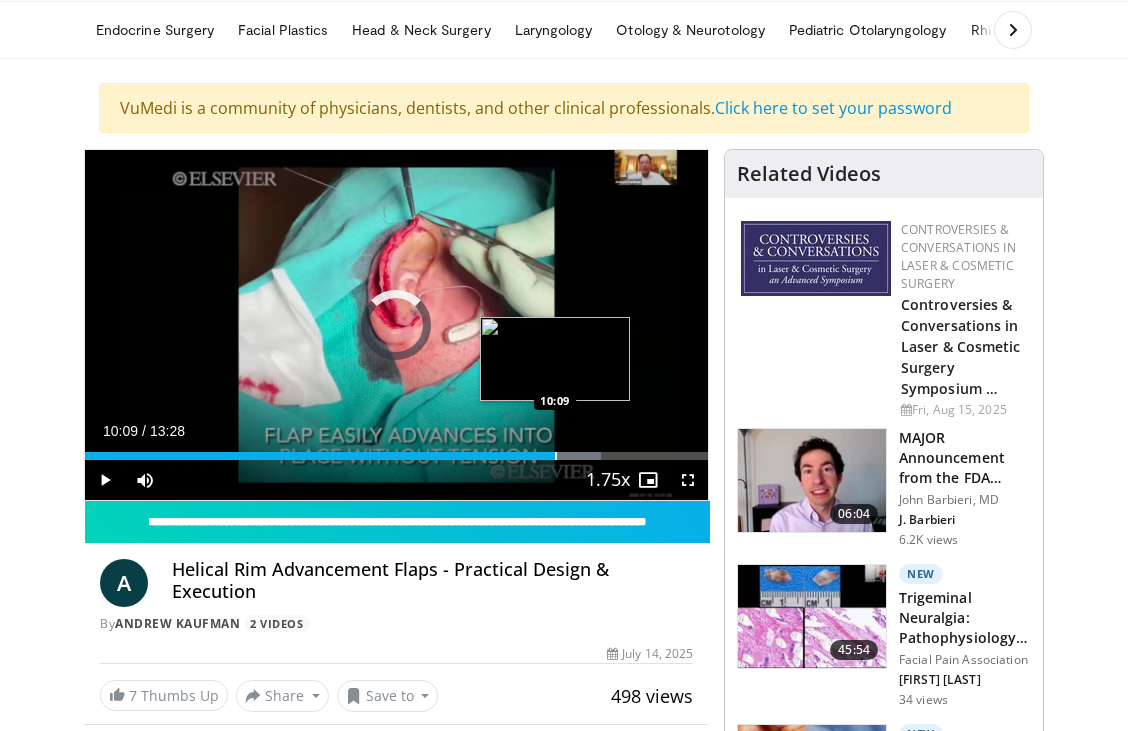 click at bounding box center (556, 456) 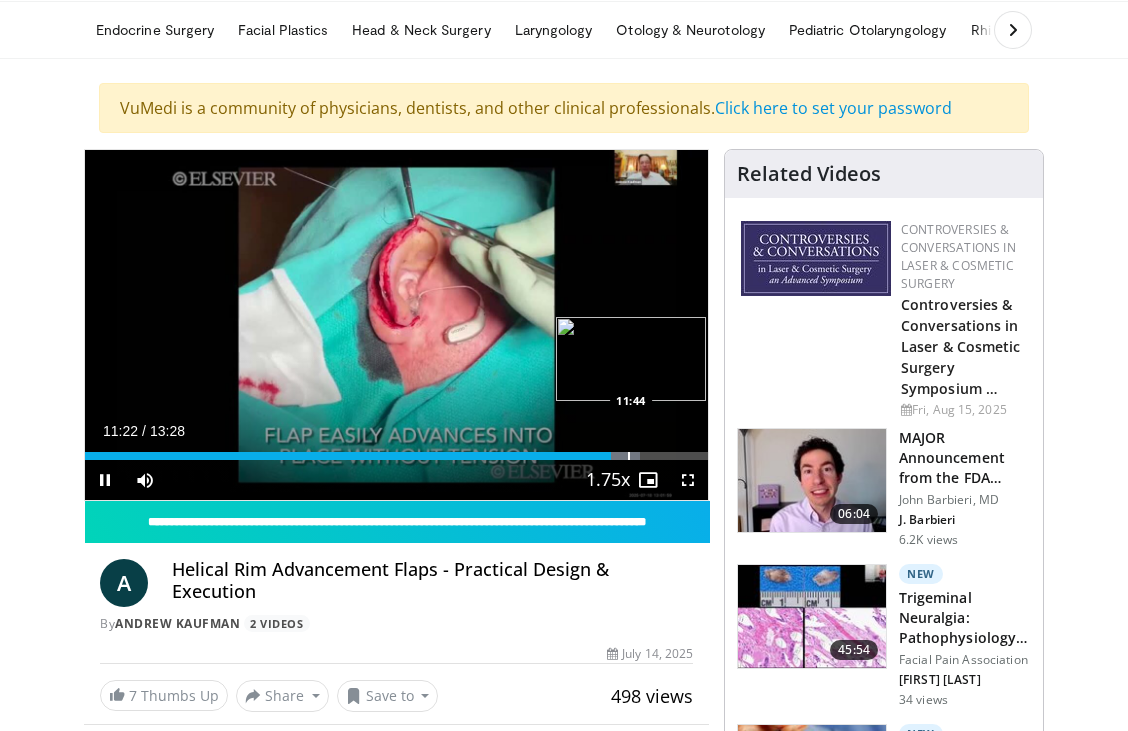 click on "Loaded :  89.06% [TIME] [TIME]" at bounding box center (396, 450) 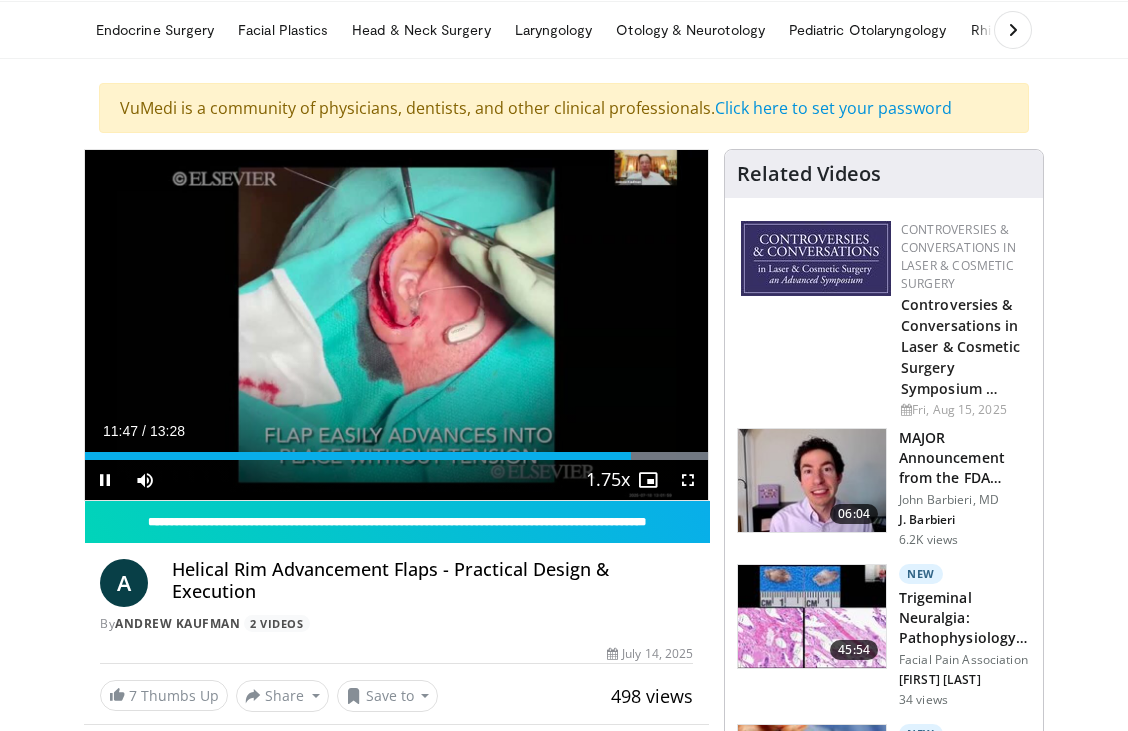 click at bounding box center (648, 480) 